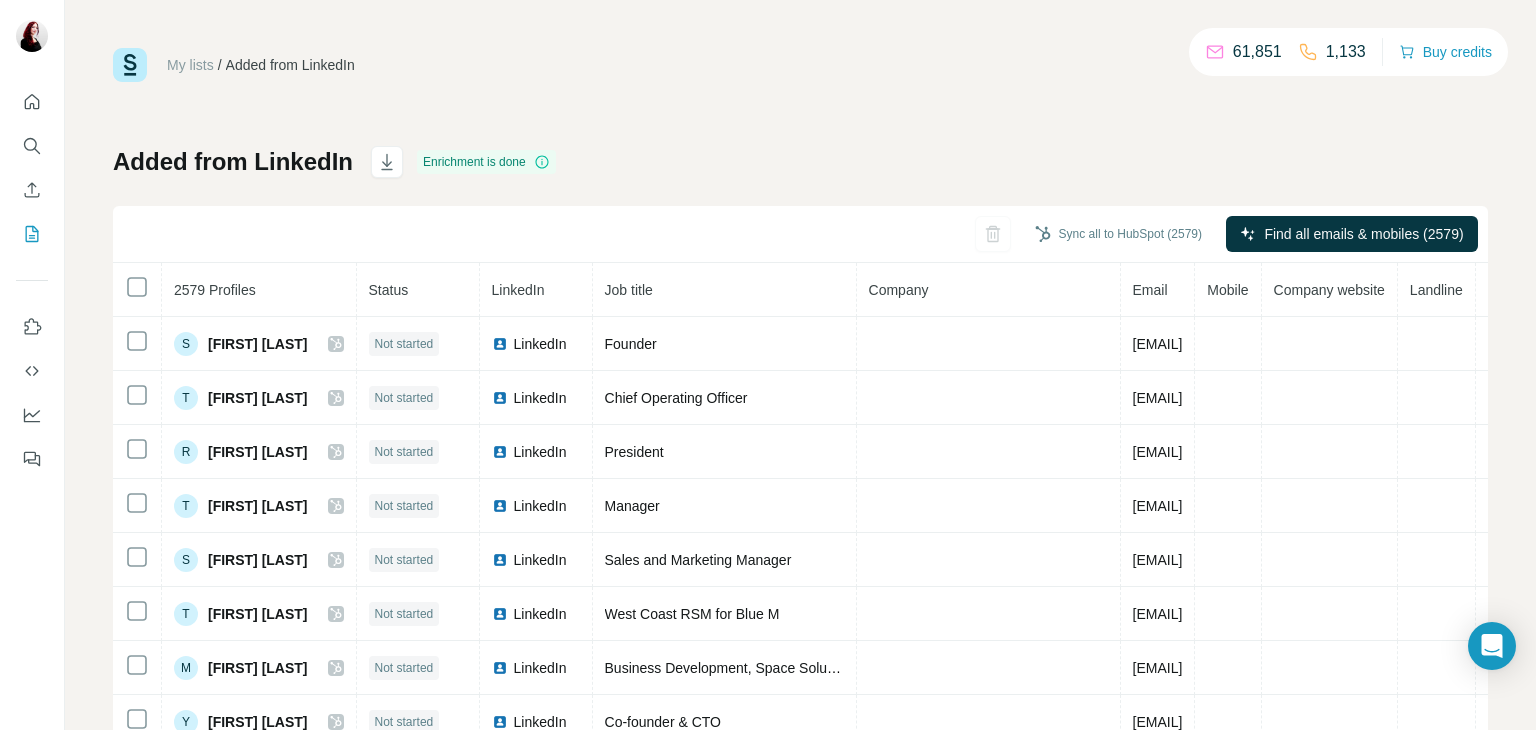 scroll, scrollTop: 0, scrollLeft: 0, axis: both 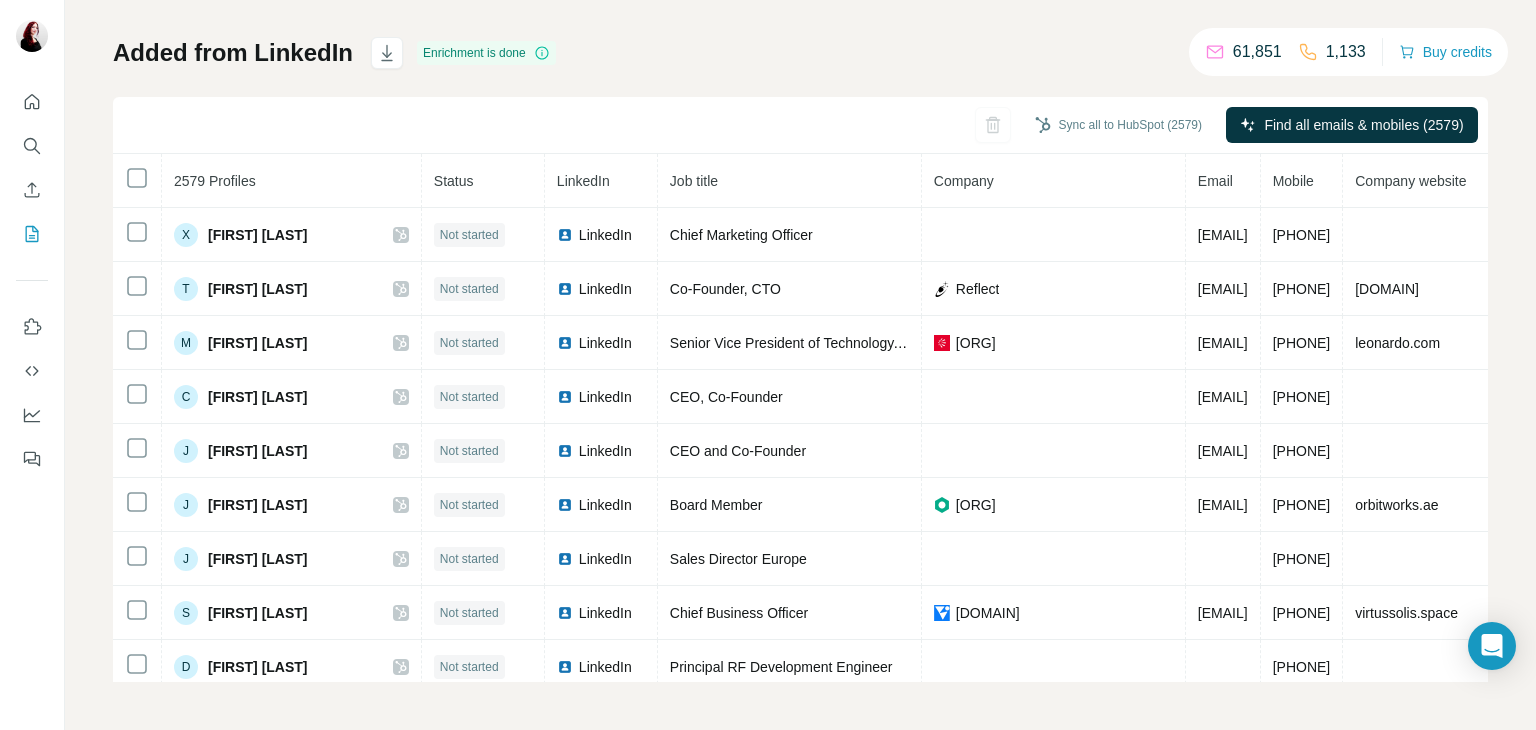 click on "LinkedIn" at bounding box center [583, 181] 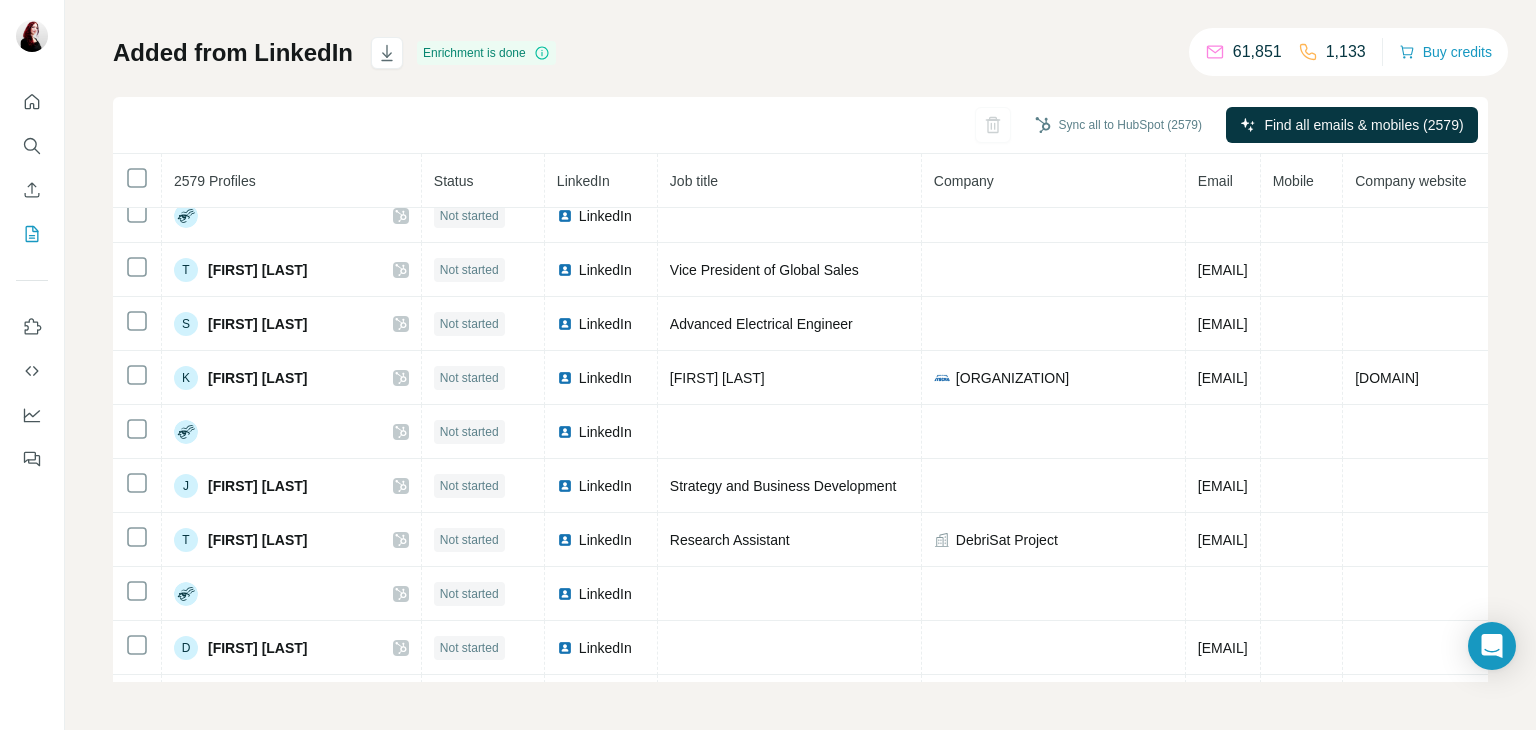 scroll, scrollTop: 0, scrollLeft: 0, axis: both 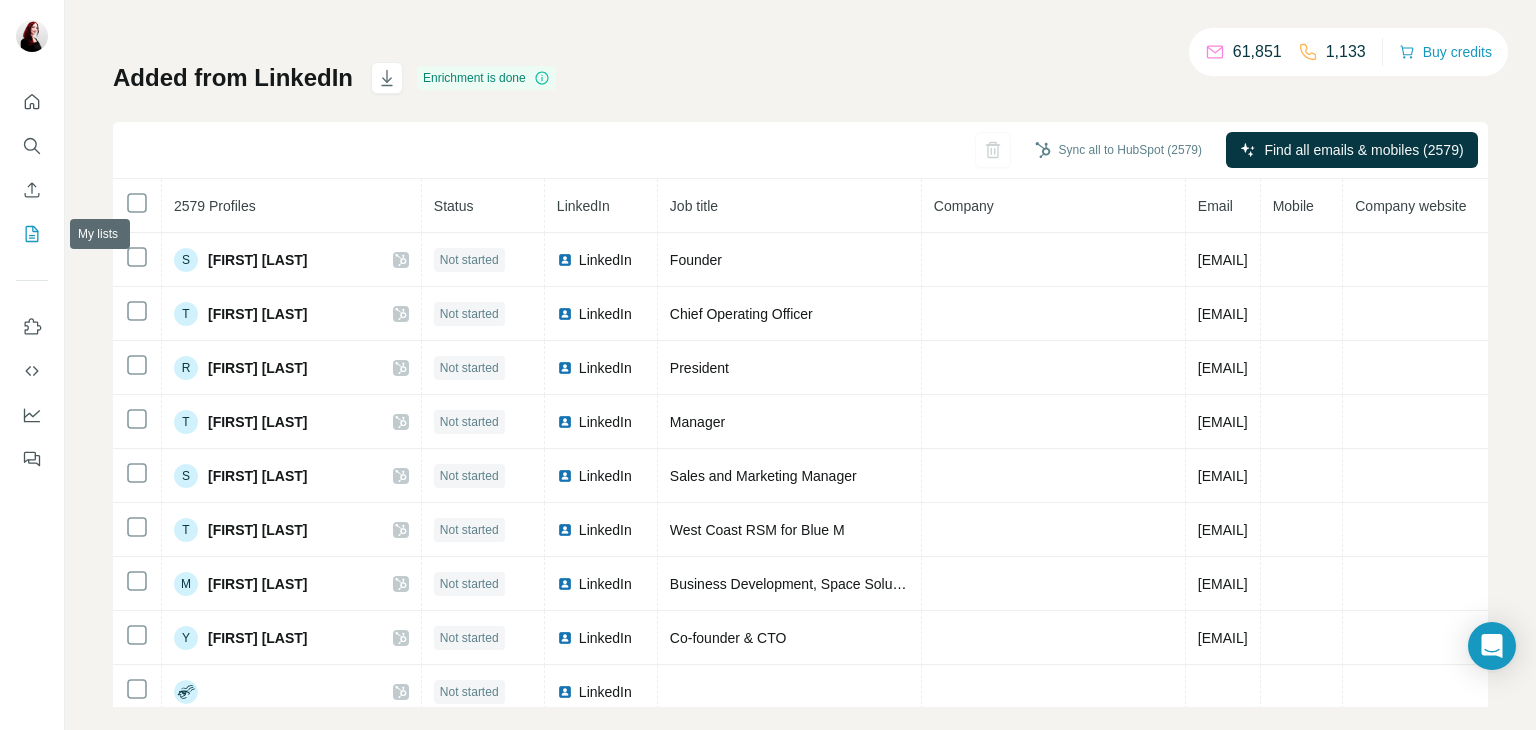 click 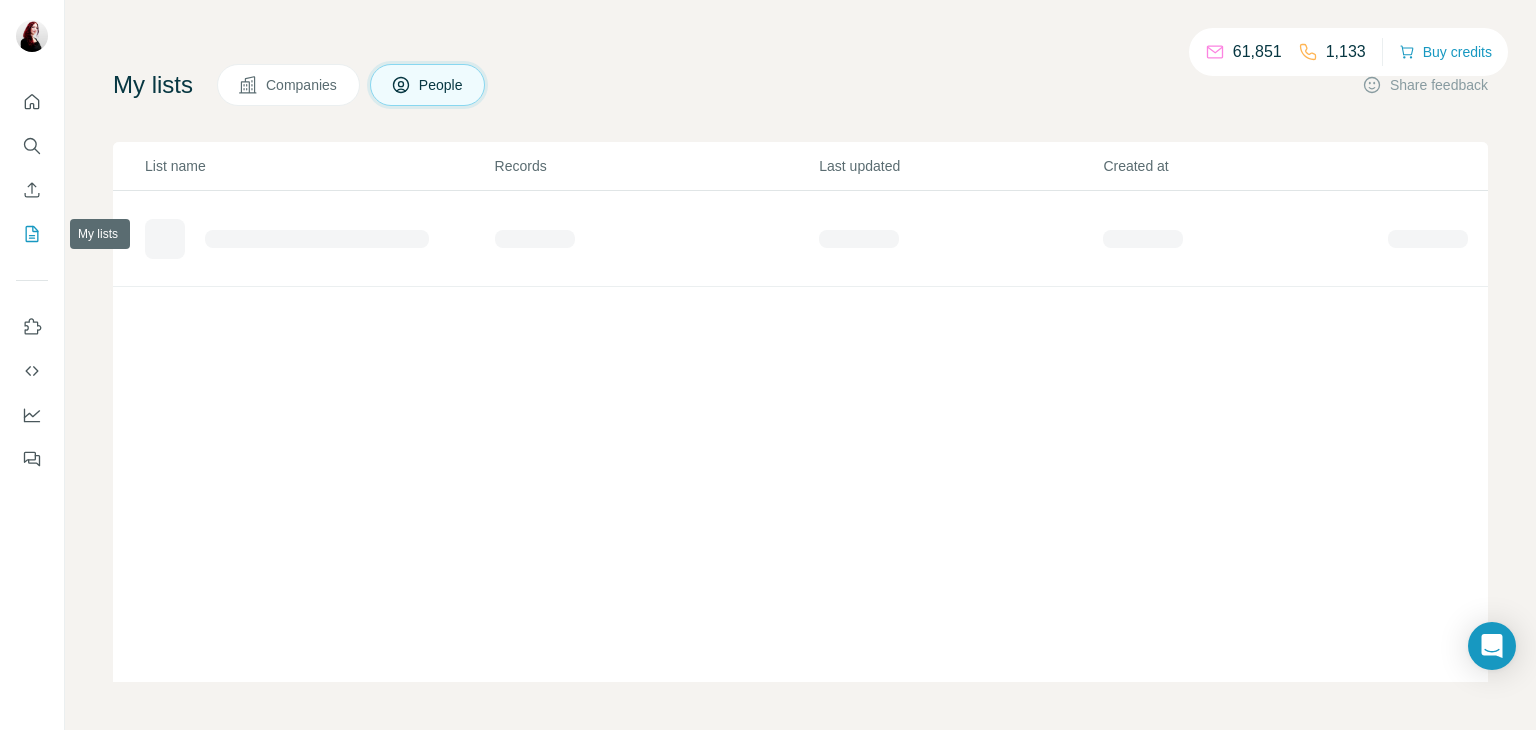 scroll, scrollTop: 82, scrollLeft: 0, axis: vertical 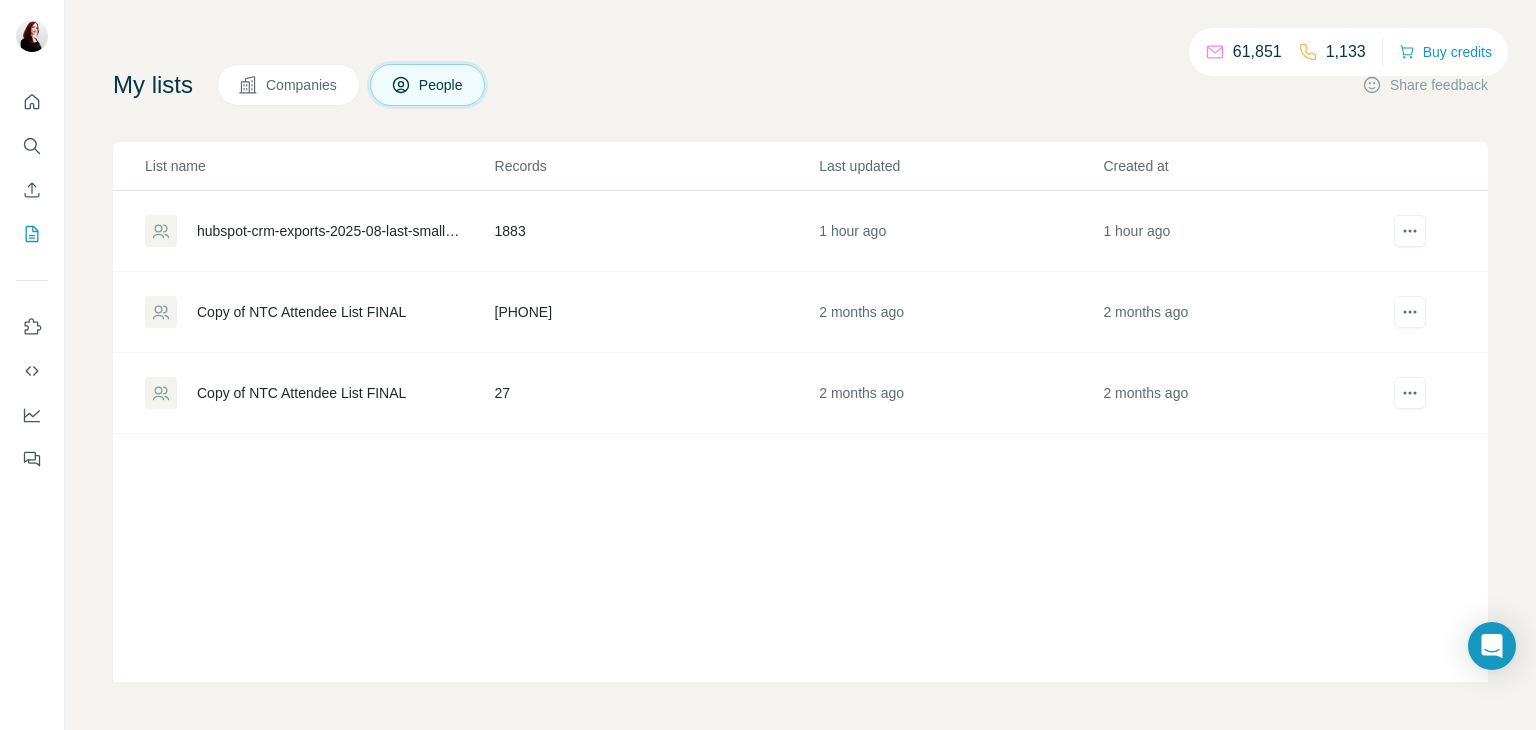 click on "hubspot-crm-exports-2025-08-last-smallsat-attendee-2025-08-06" at bounding box center [319, 231] 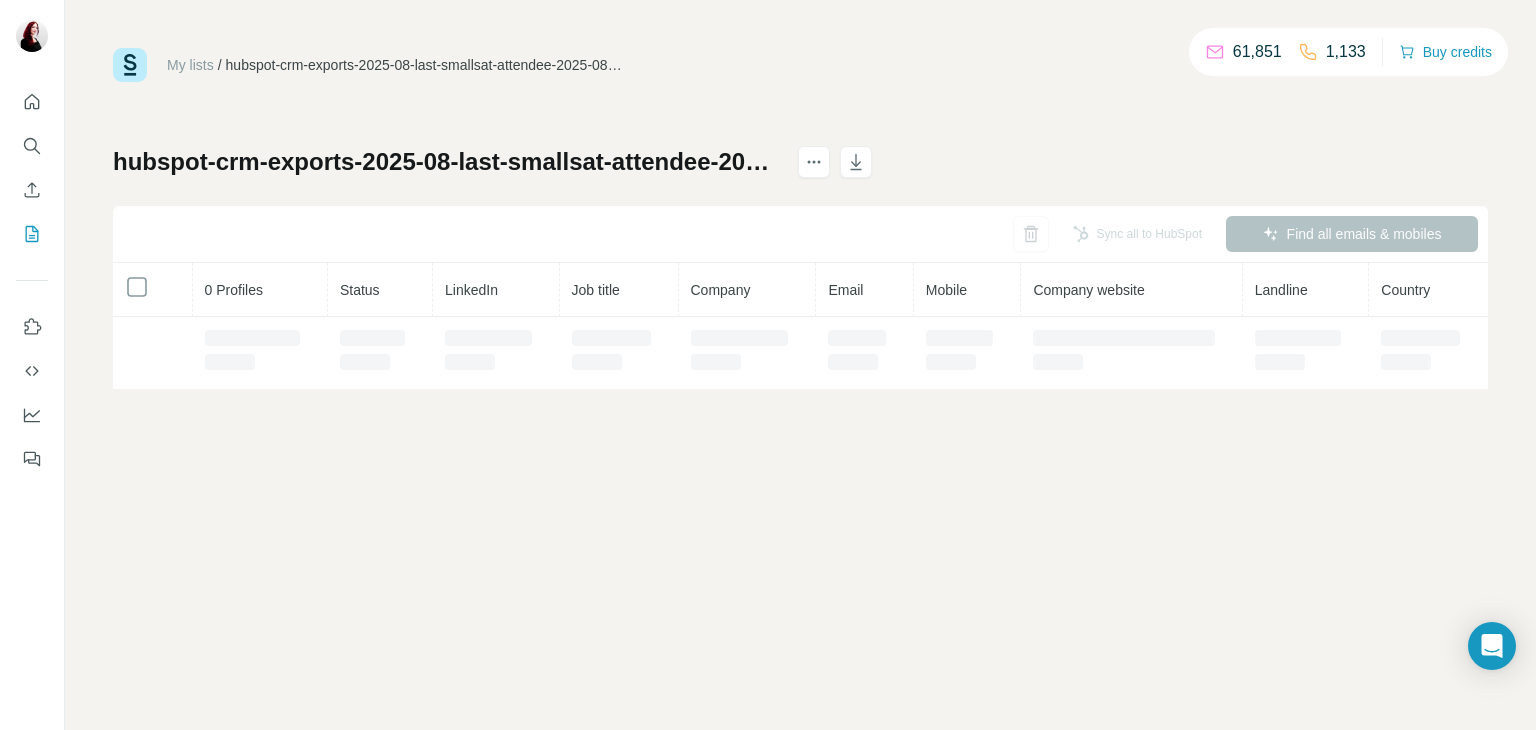 scroll, scrollTop: 0, scrollLeft: 0, axis: both 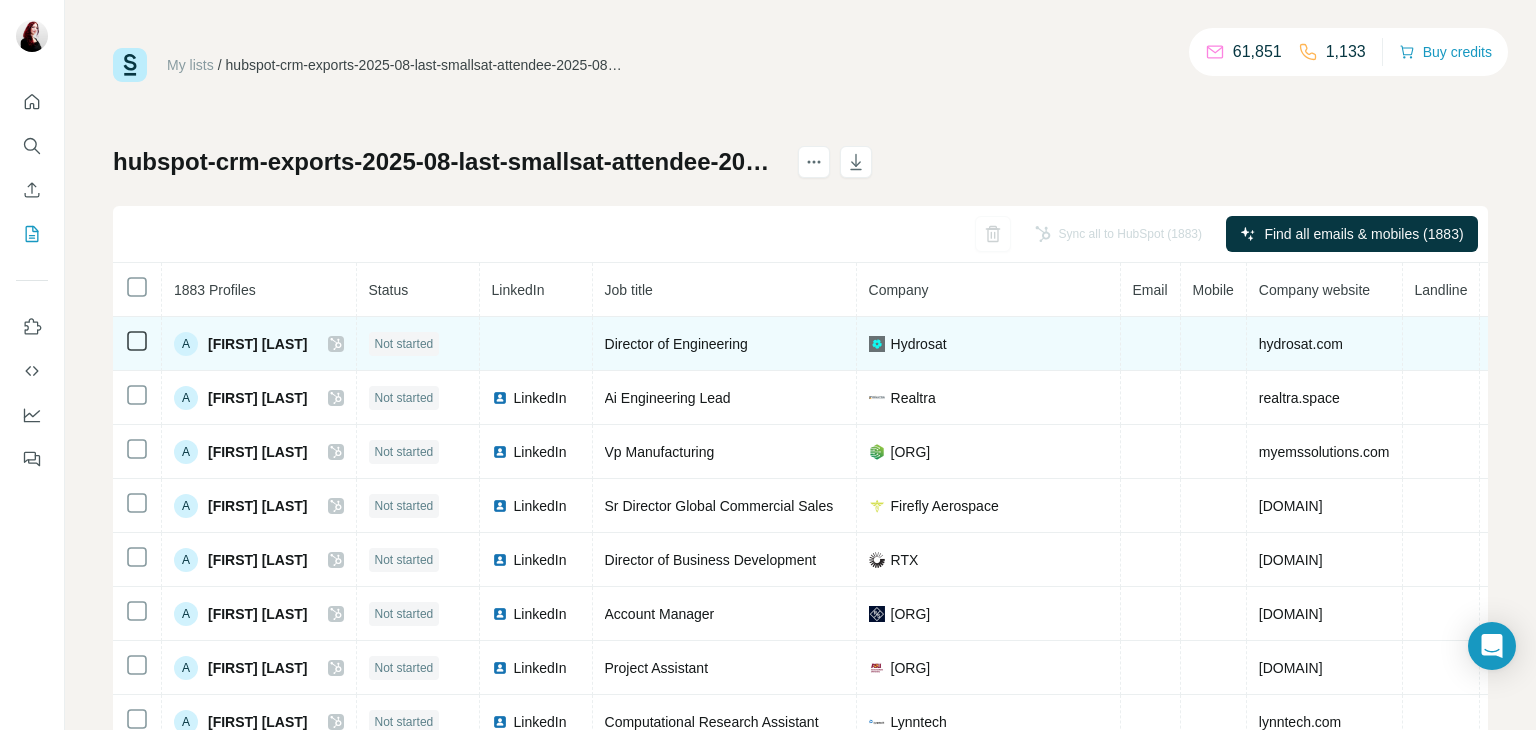 click at bounding box center (536, 344) 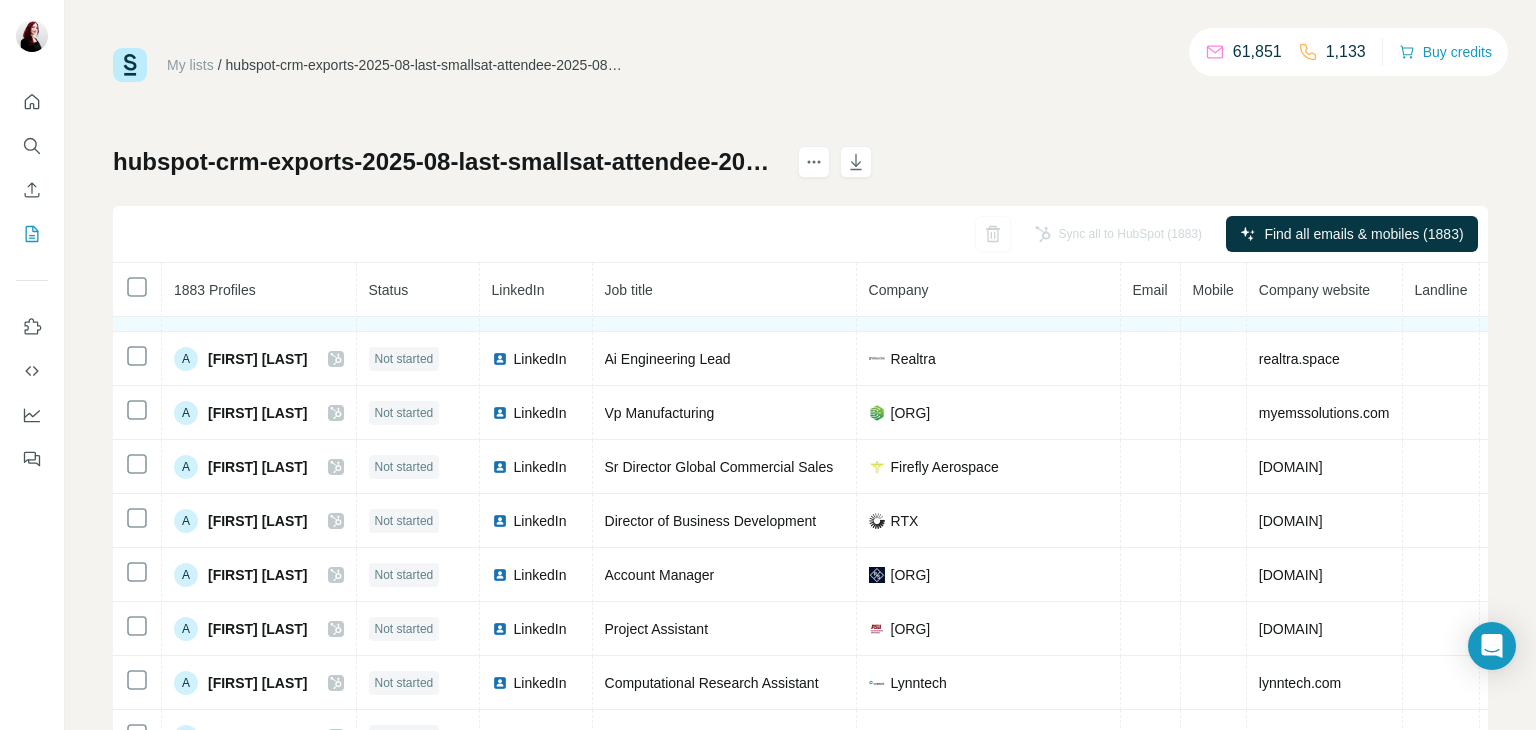 scroll, scrollTop: 0, scrollLeft: 0, axis: both 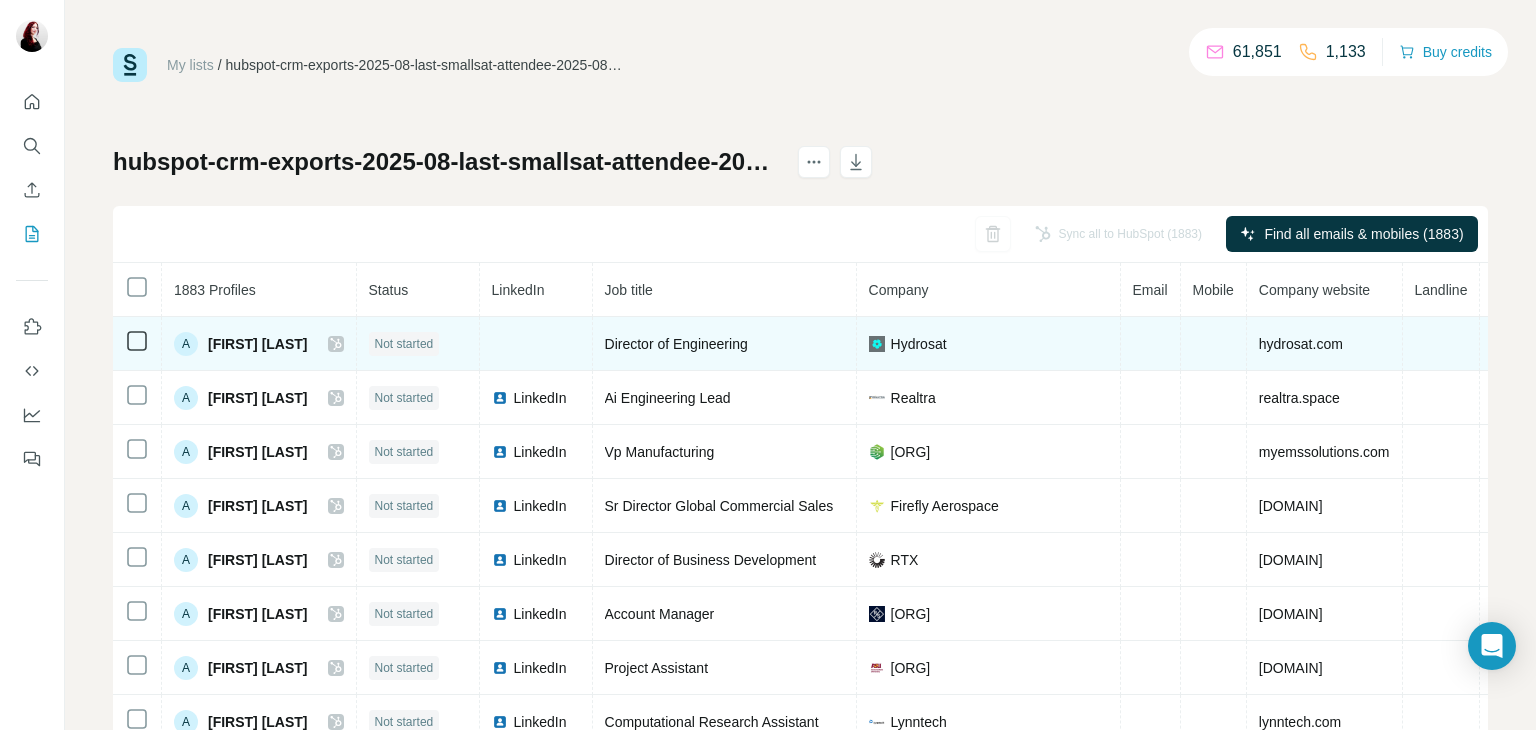 click at bounding box center [536, 344] 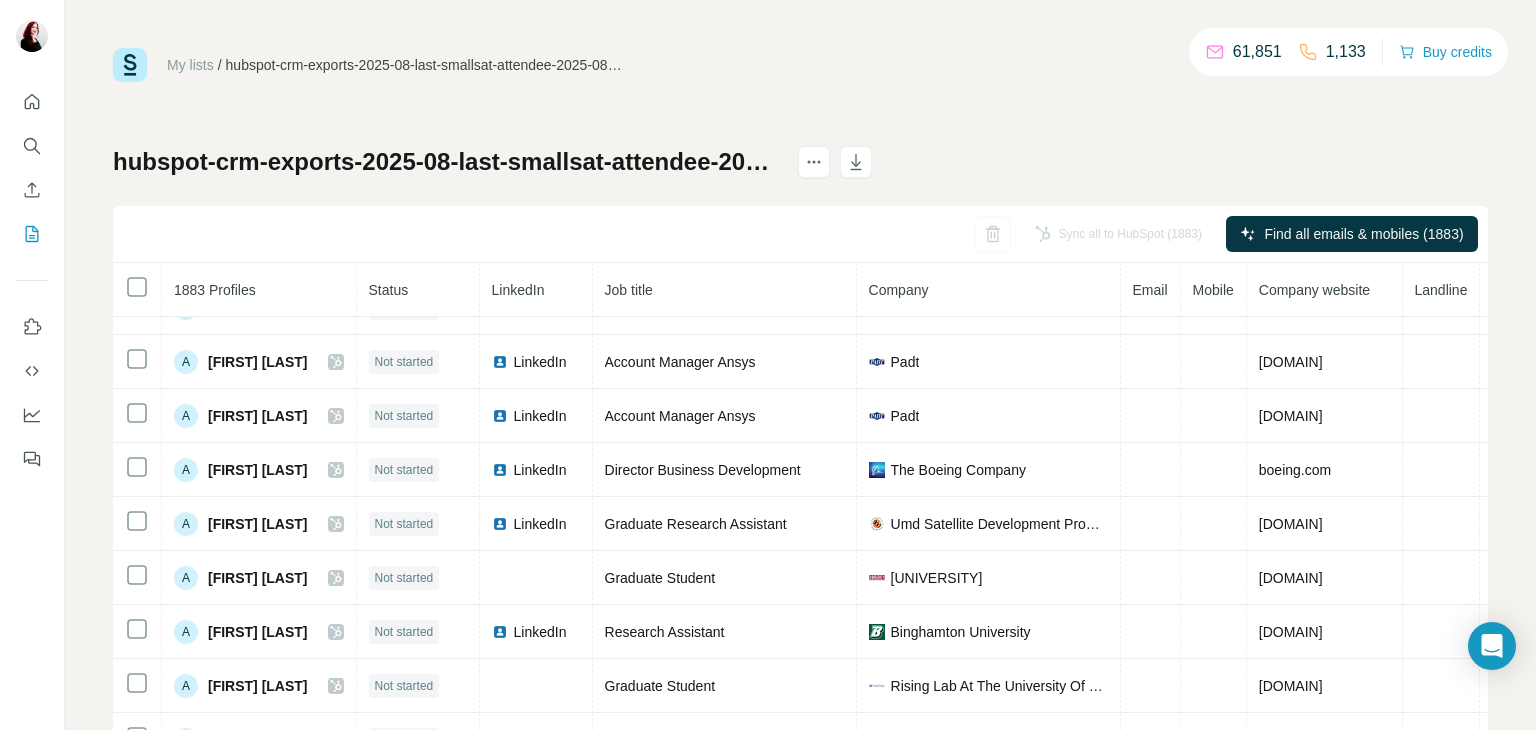 scroll, scrollTop: 1680, scrollLeft: 0, axis: vertical 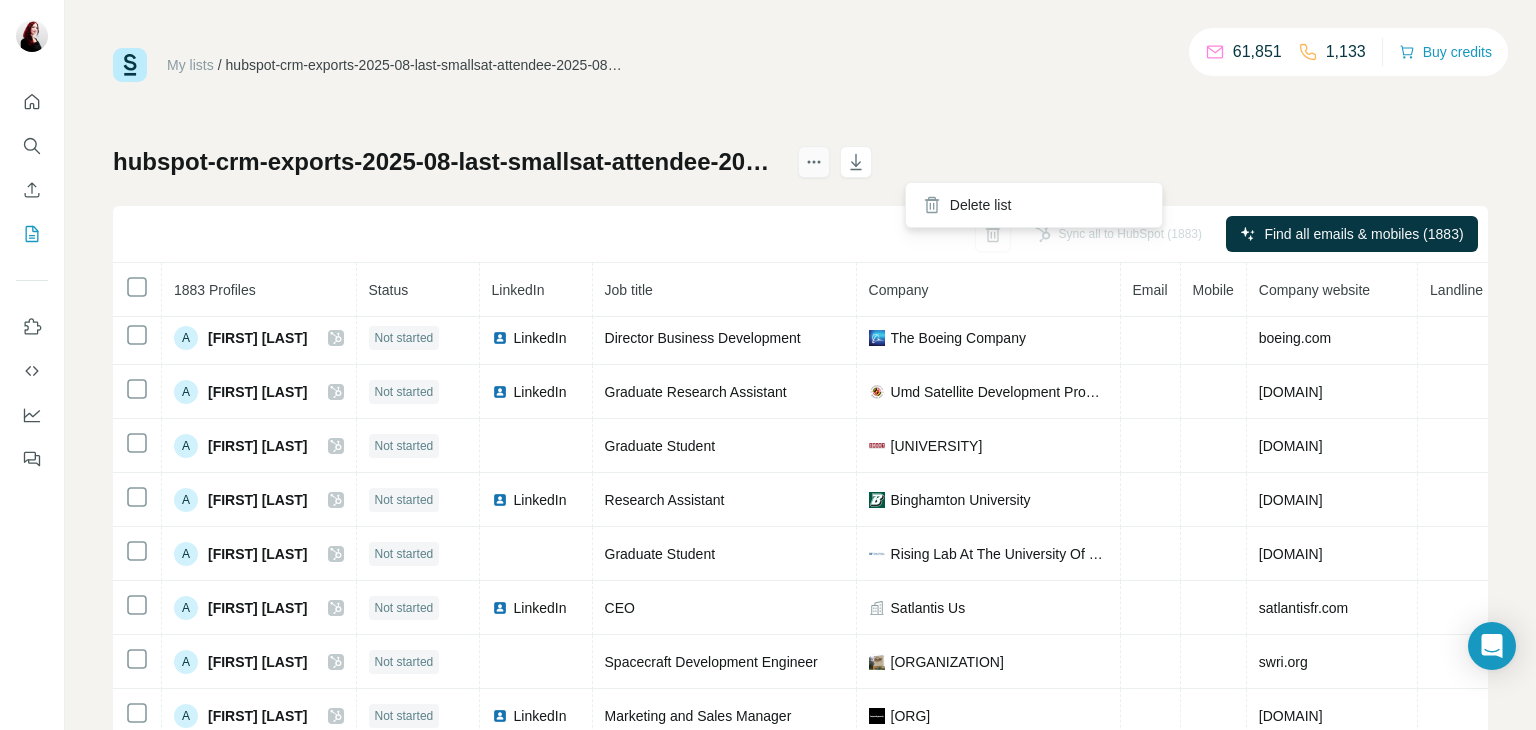 click 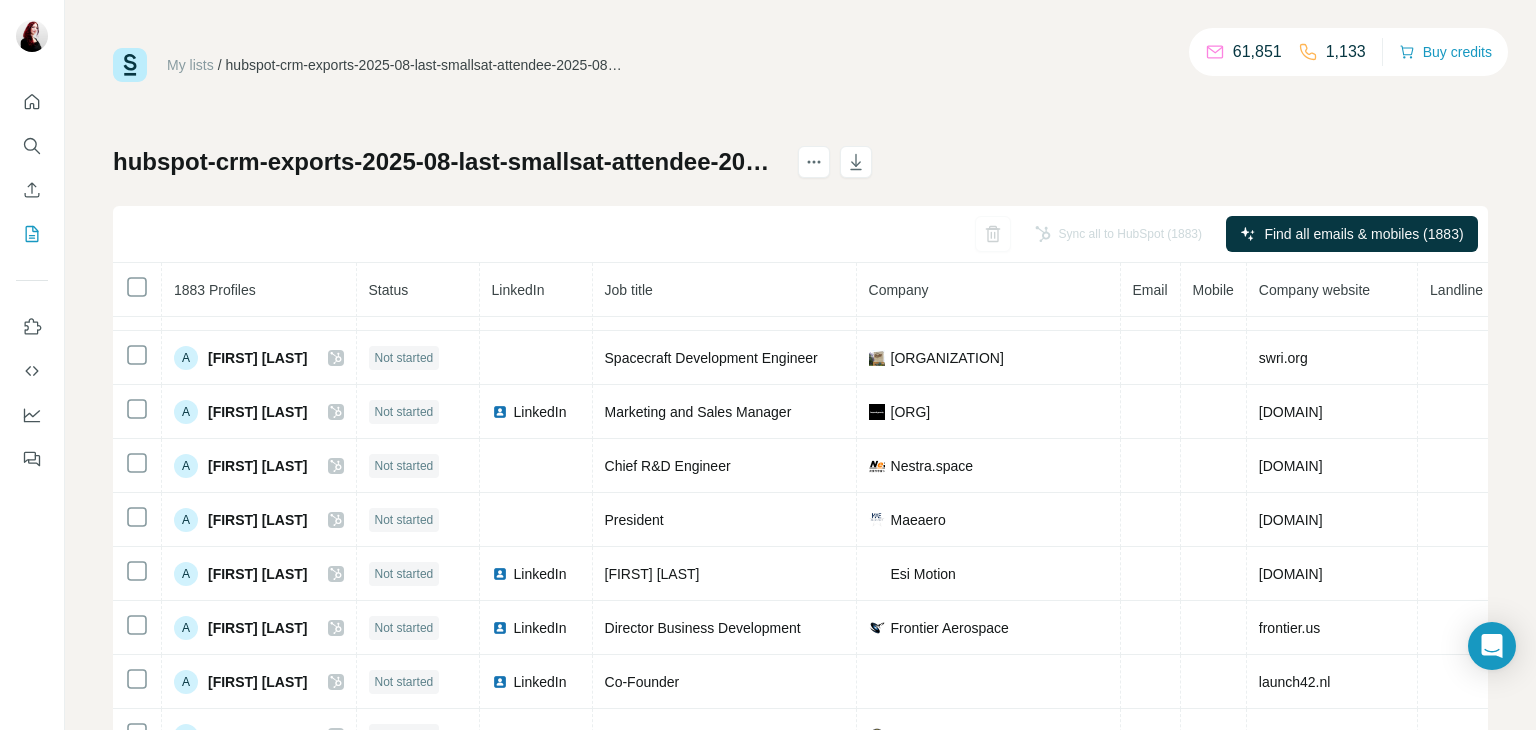 scroll, scrollTop: 1992, scrollLeft: 0, axis: vertical 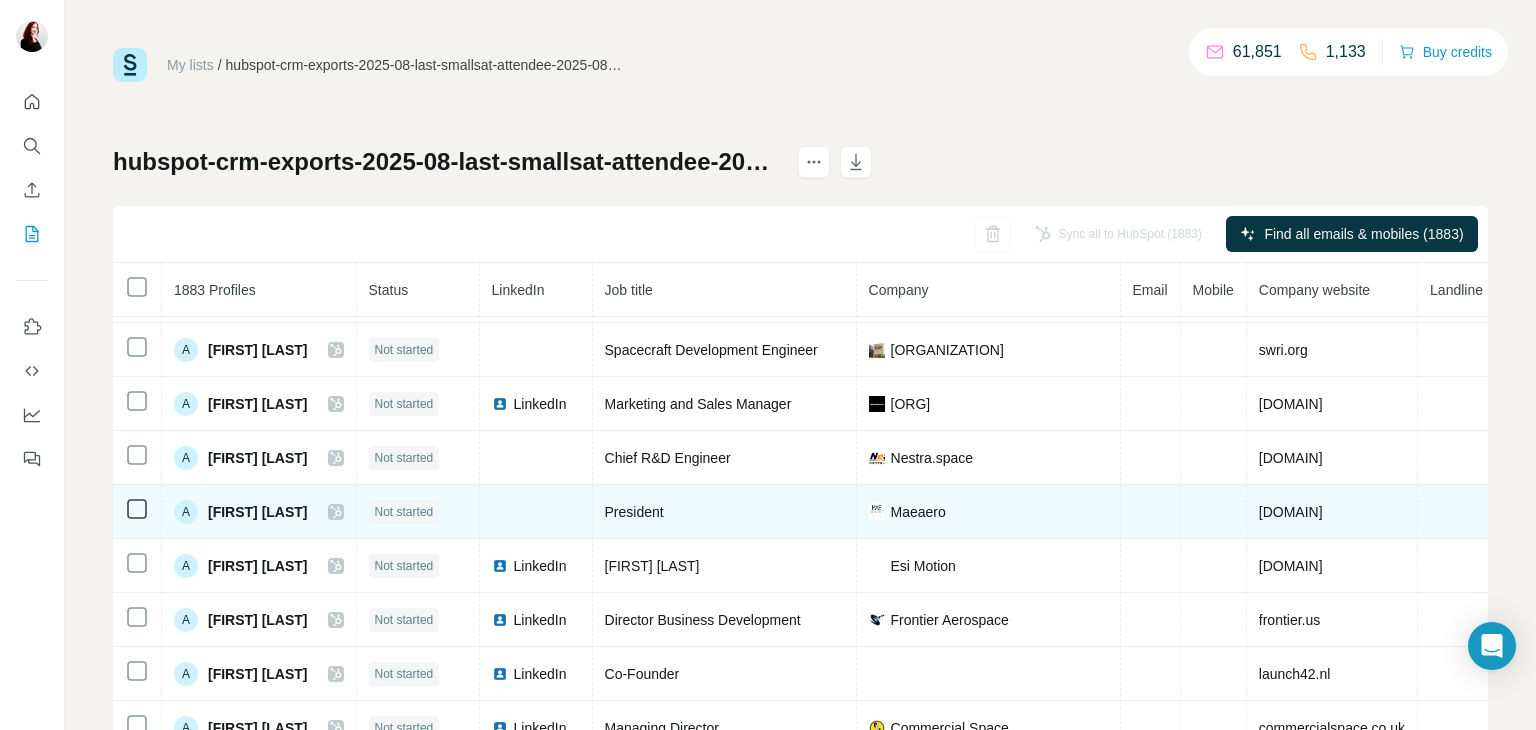 click on "[FIRST] [LAST]" at bounding box center (258, 512) 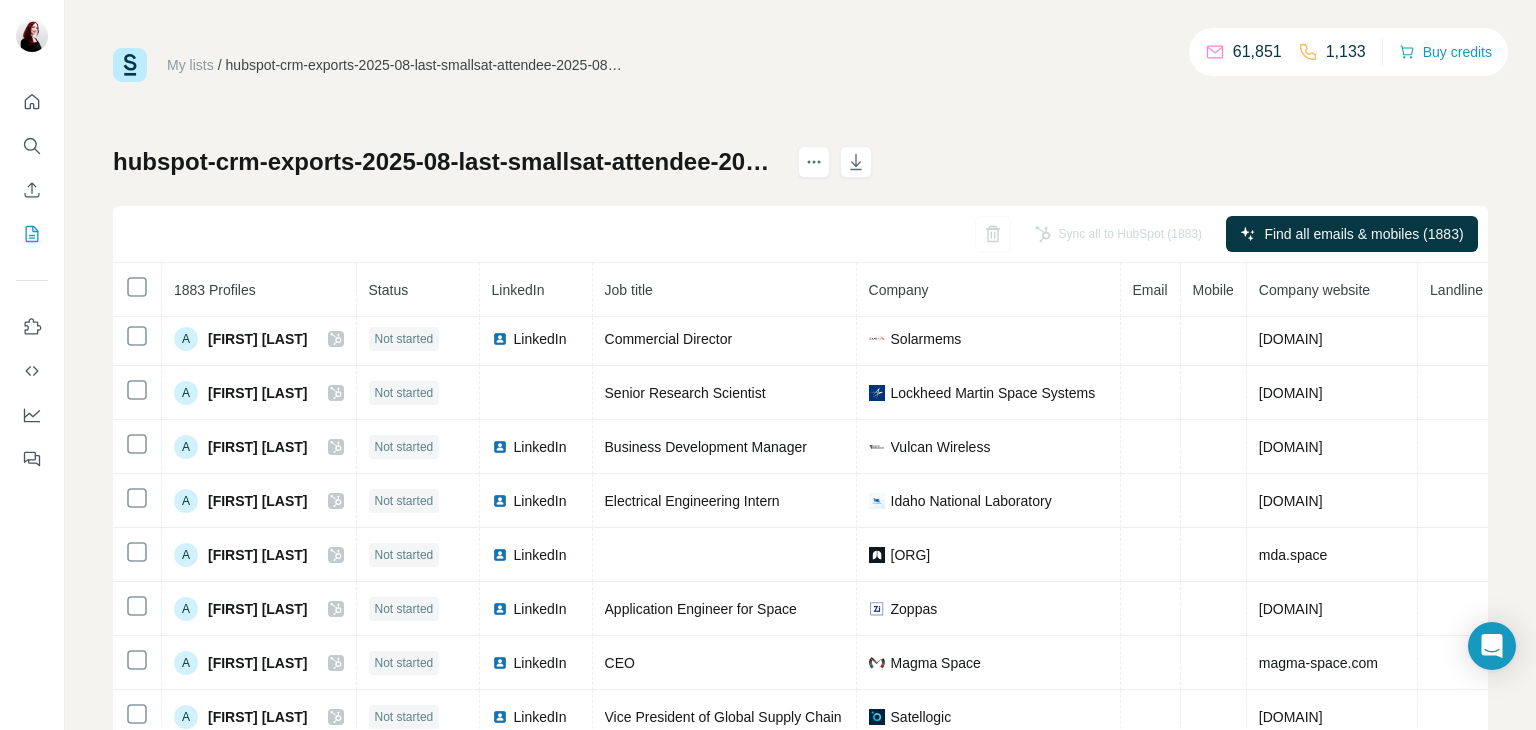 scroll, scrollTop: 2752, scrollLeft: 0, axis: vertical 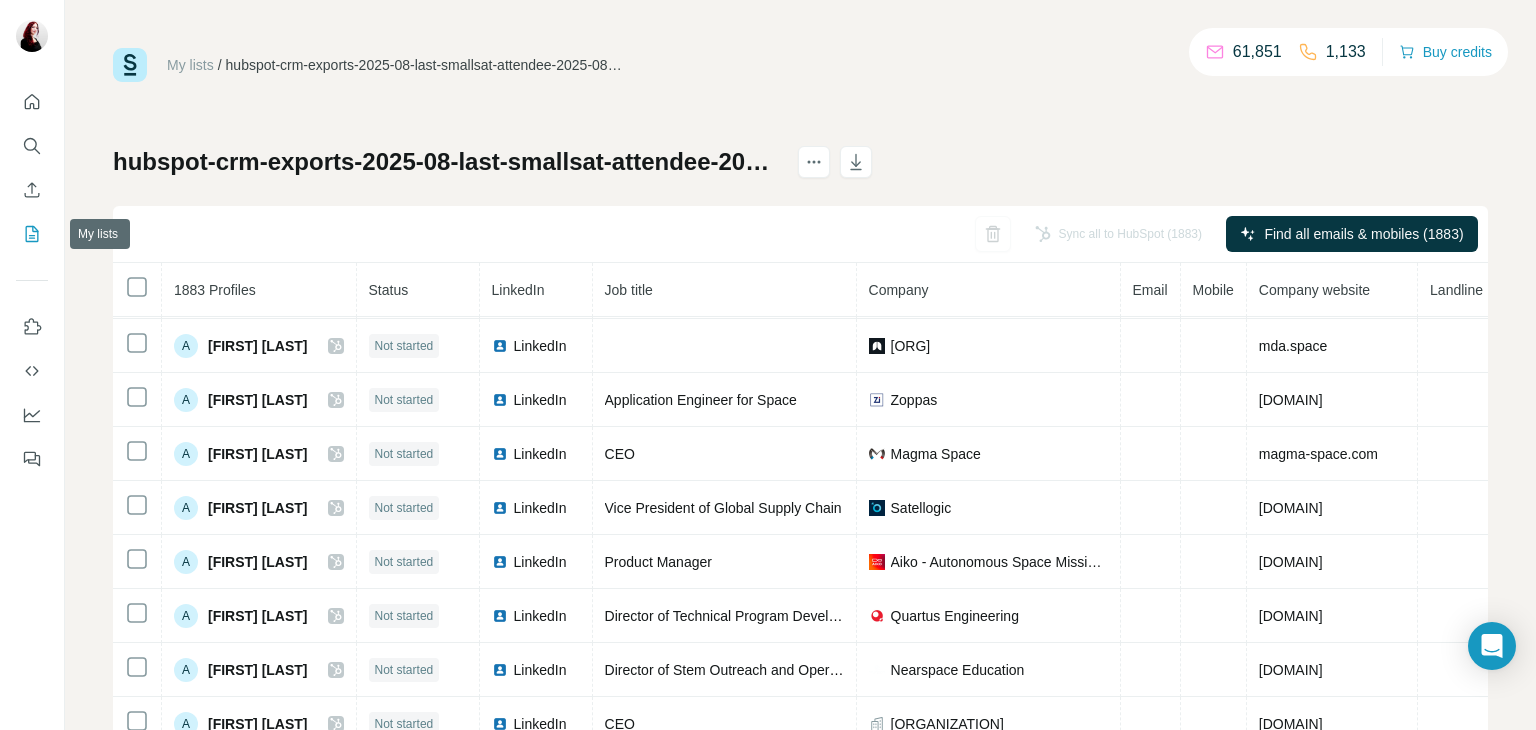 click 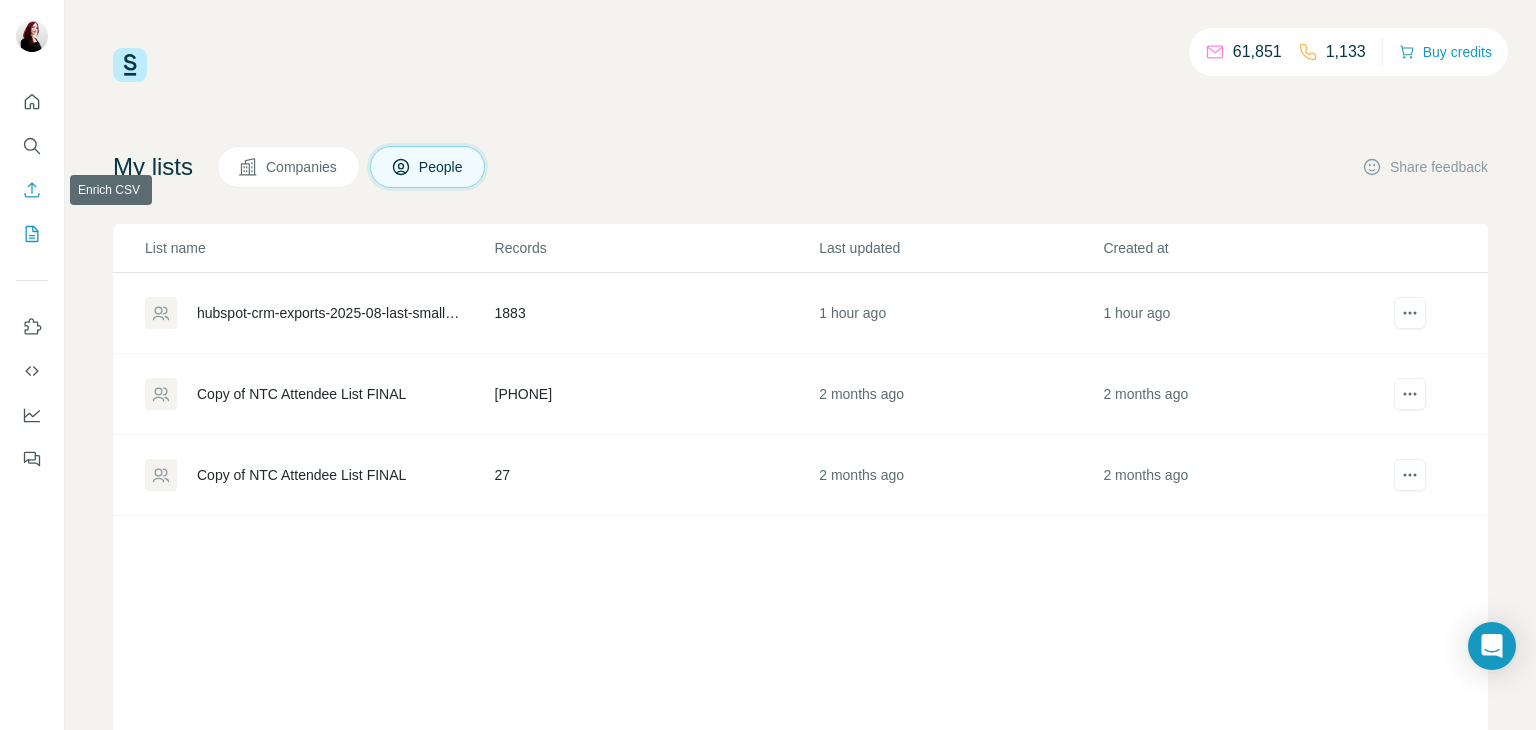 click 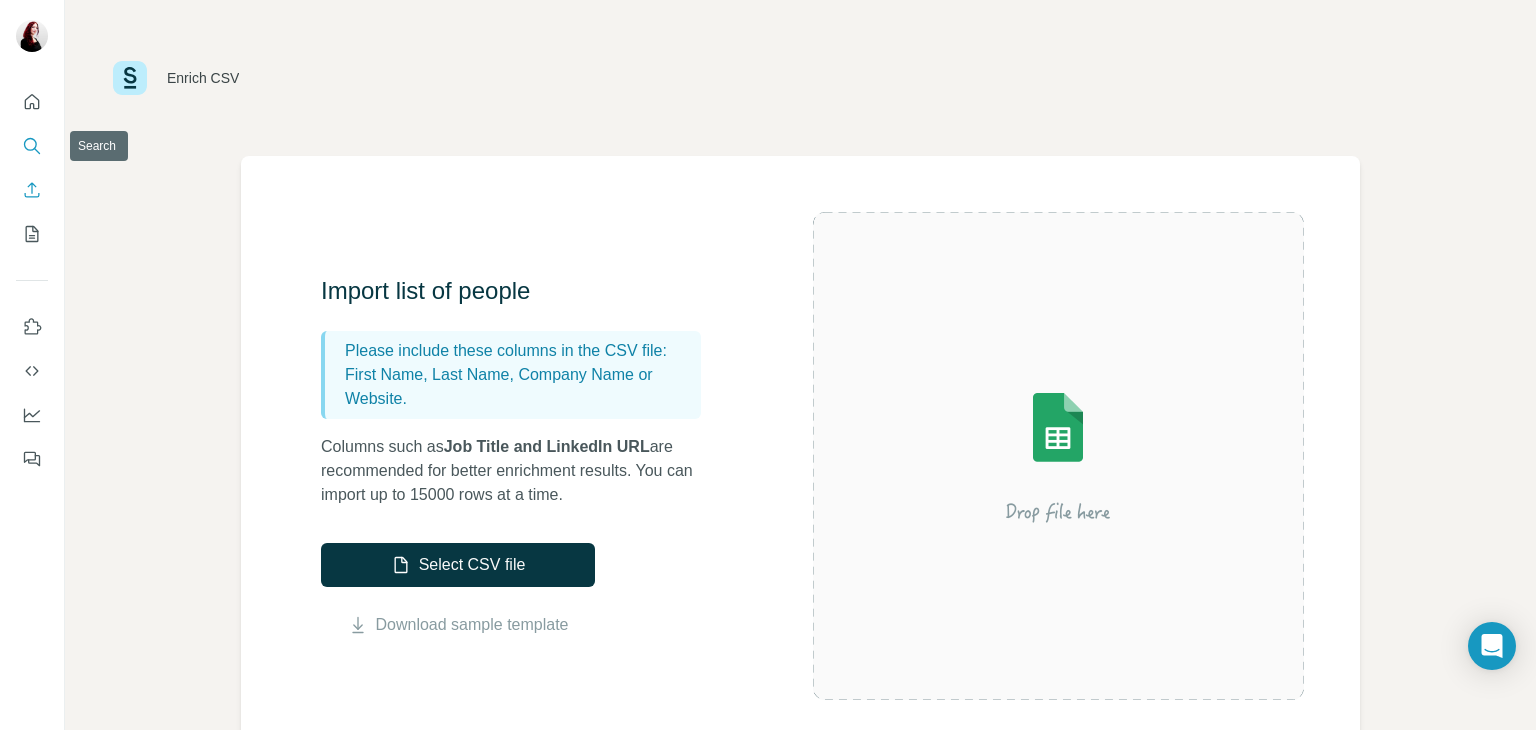 click 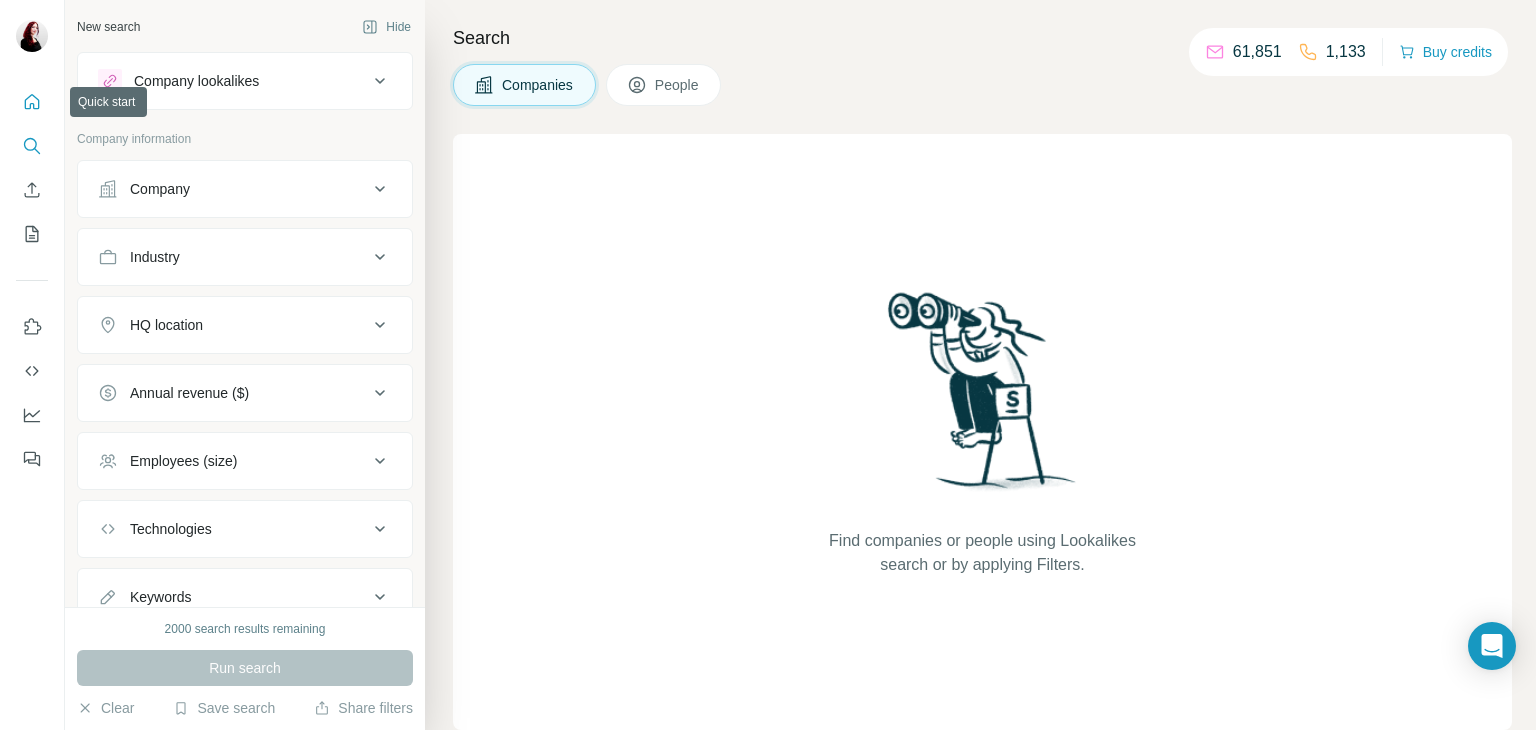 click 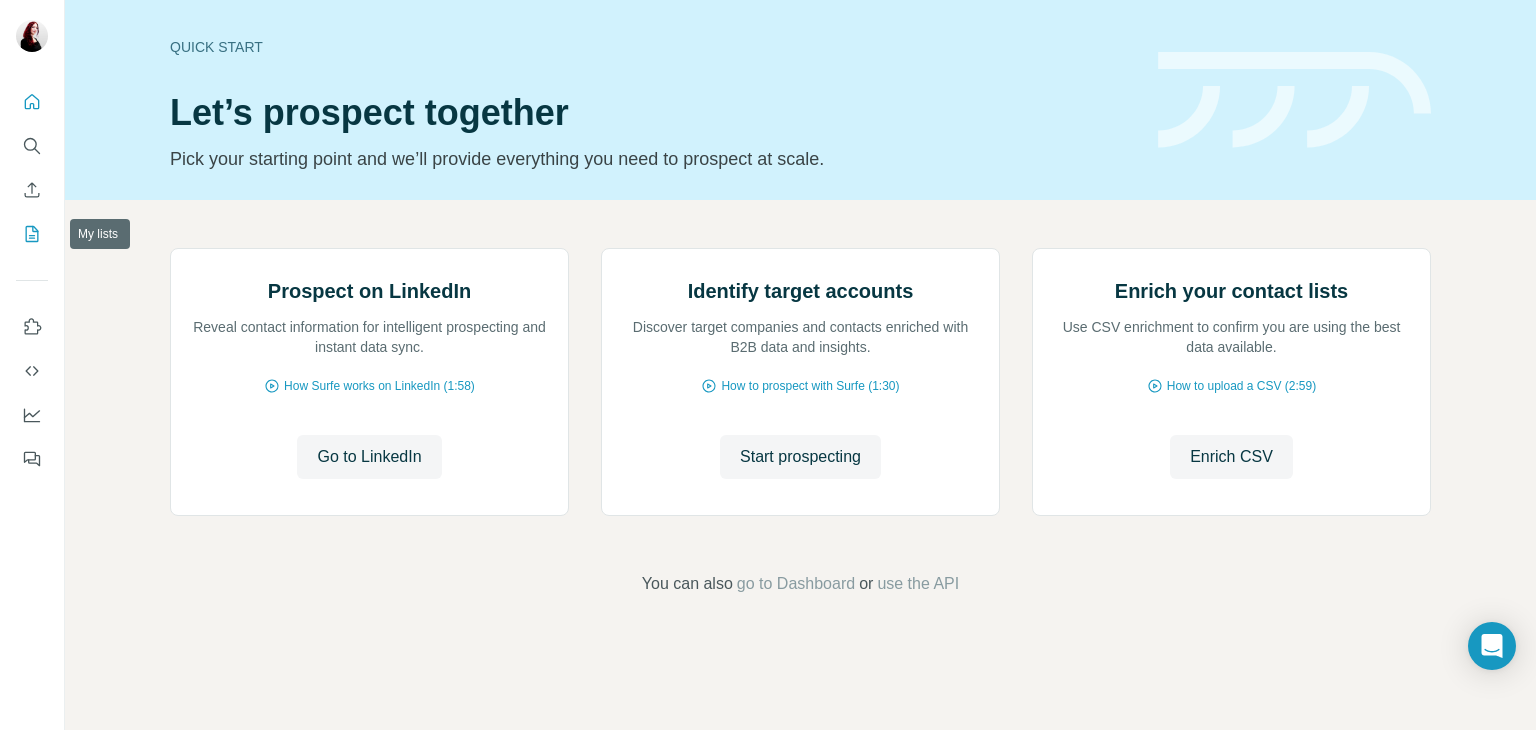 click at bounding box center (32, 234) 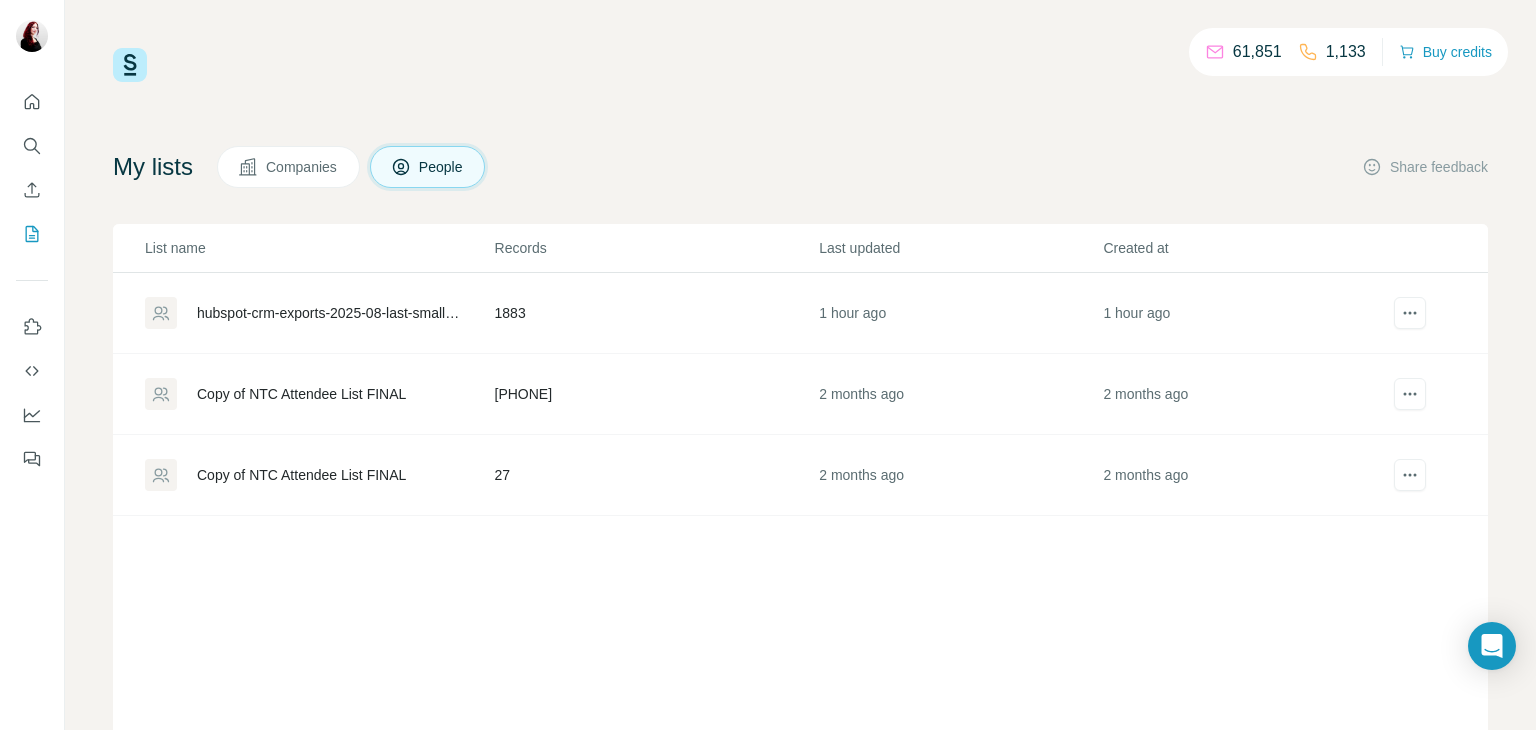 click on "Copy of NTC Attendee List FINAL" at bounding box center [301, 394] 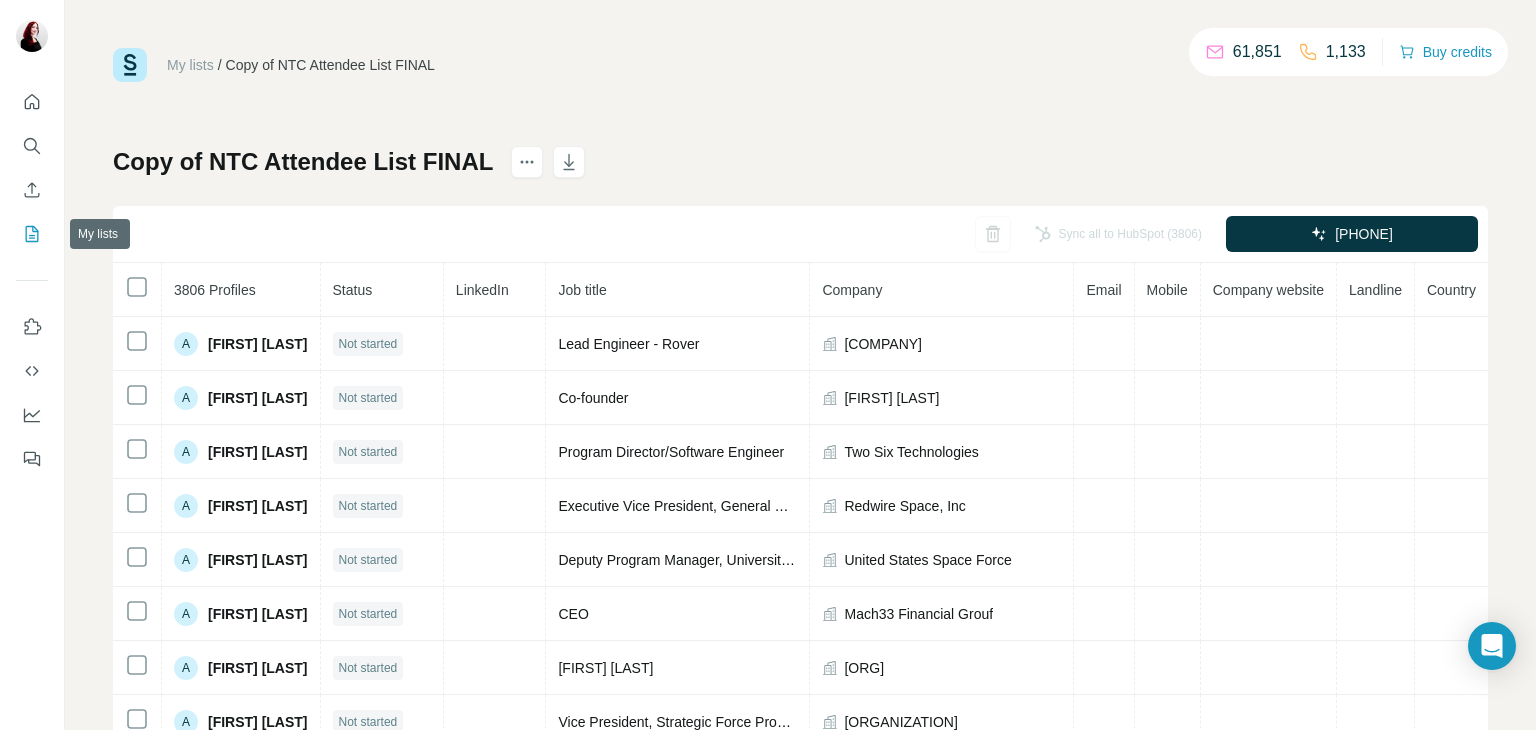 click 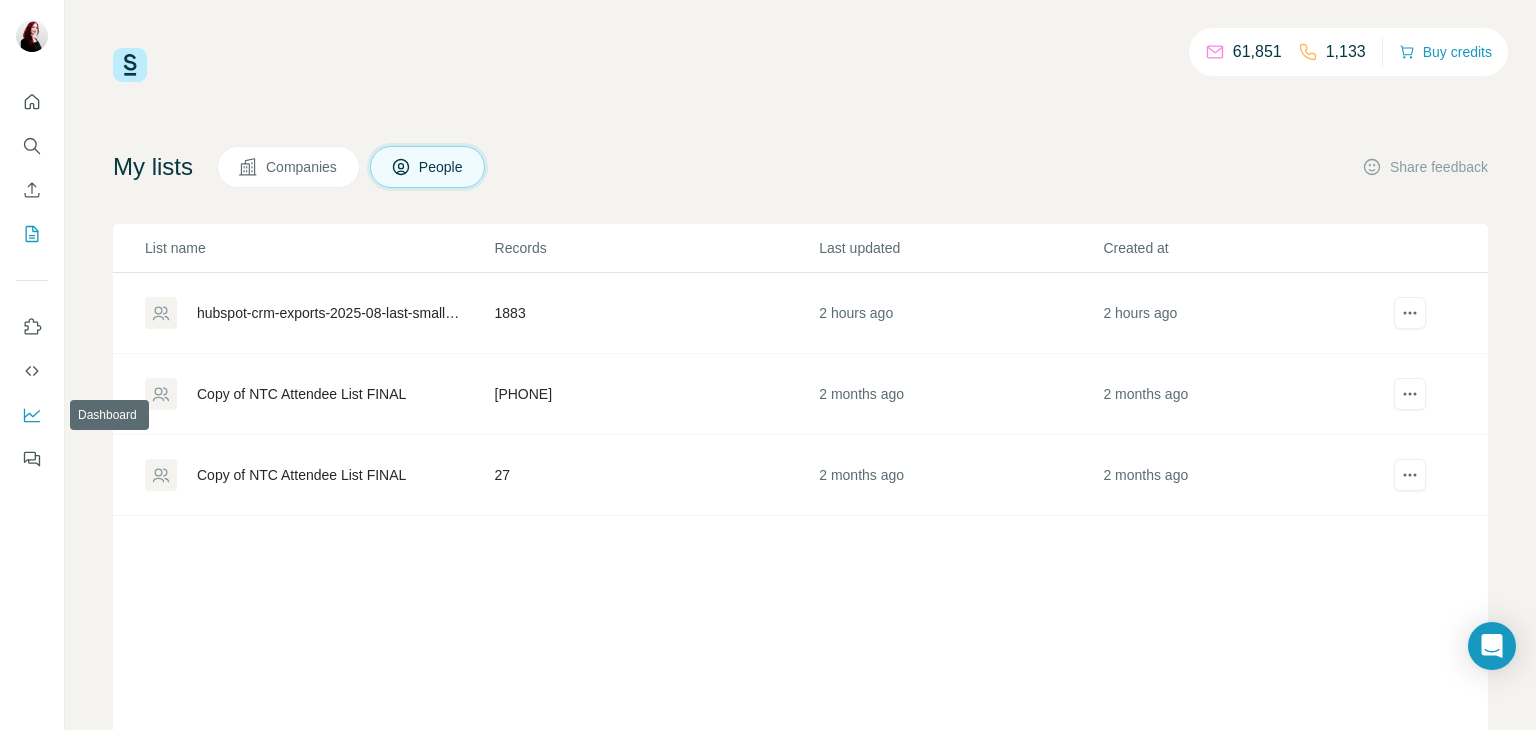 click 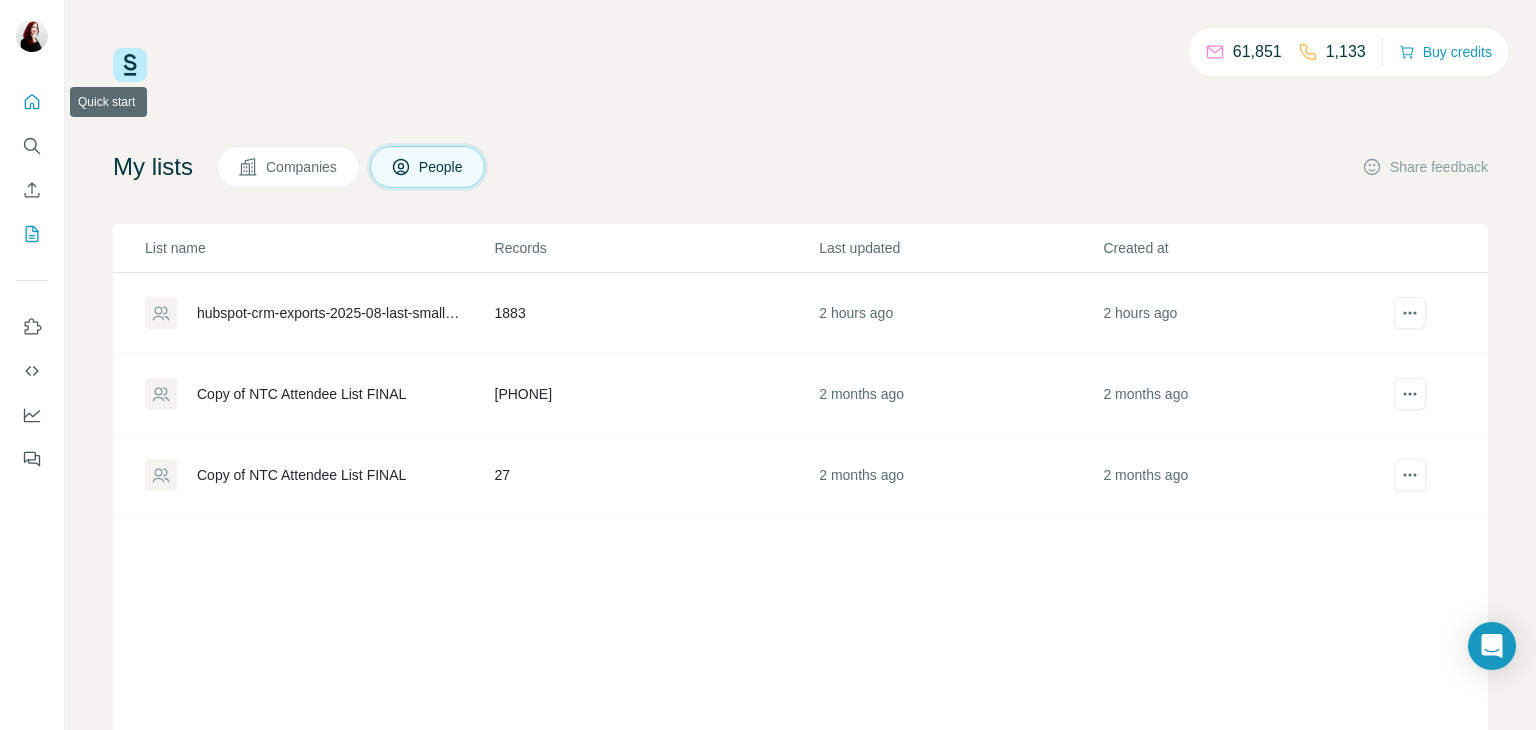 click at bounding box center (32, 102) 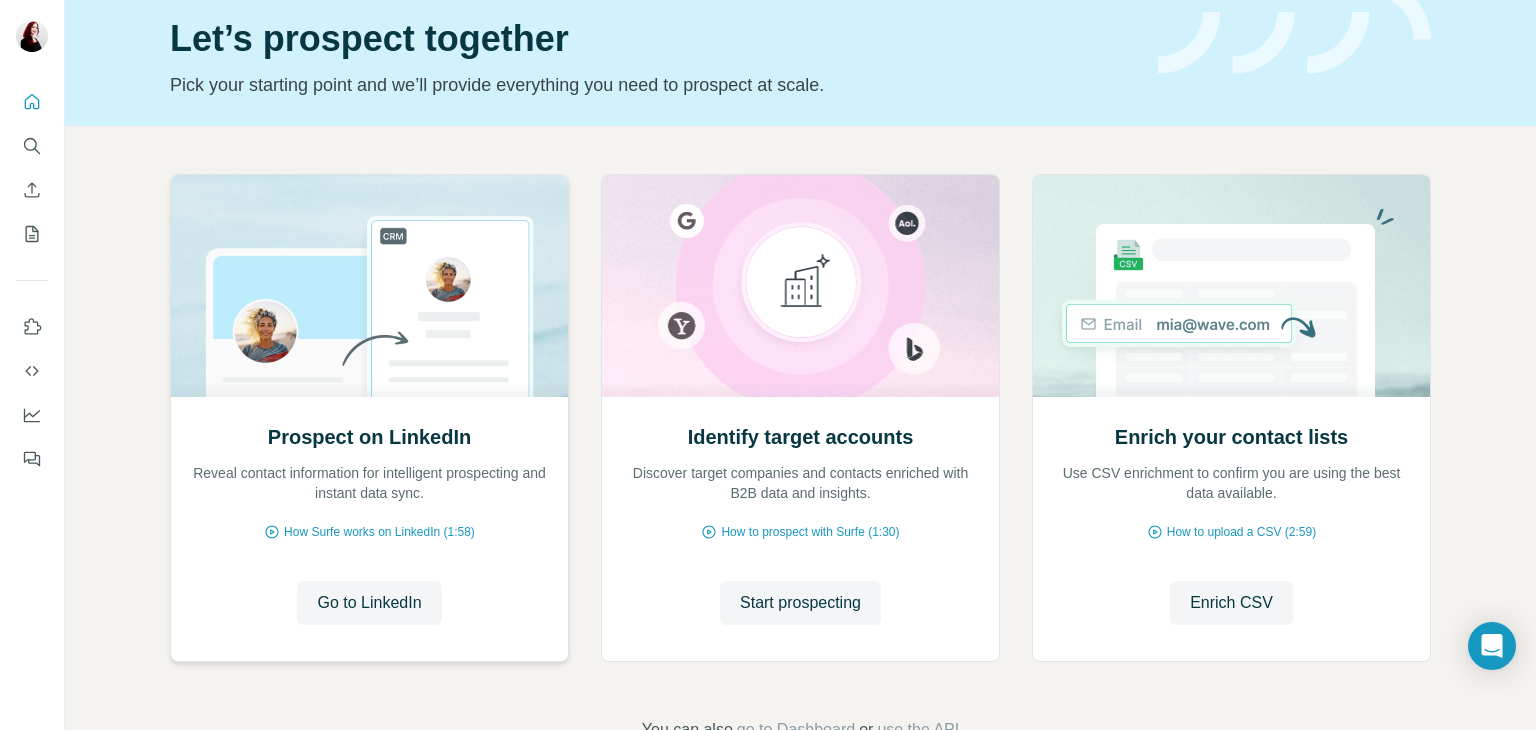 scroll, scrollTop: 76, scrollLeft: 0, axis: vertical 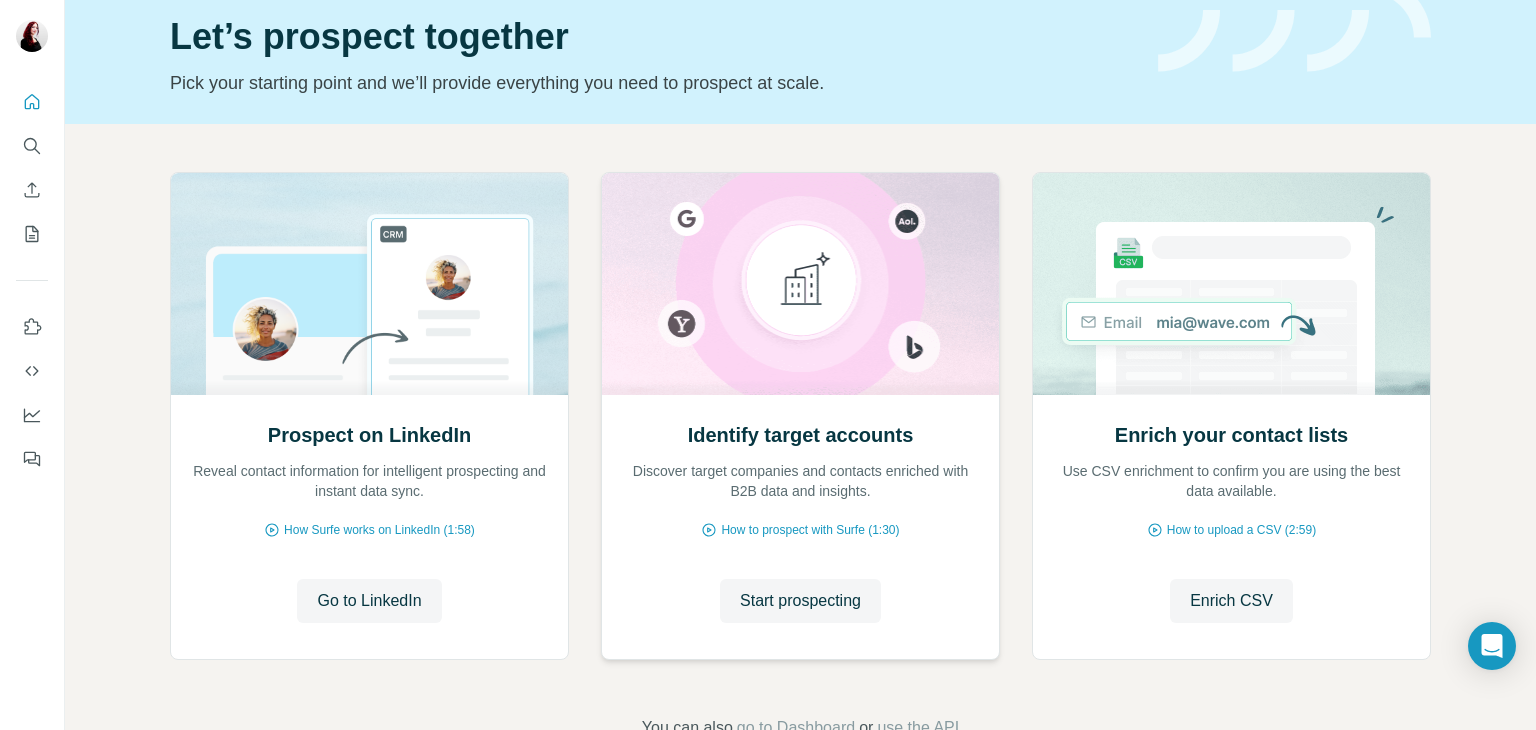 click on "[FIRST] [LAST]" at bounding box center (800, 526) 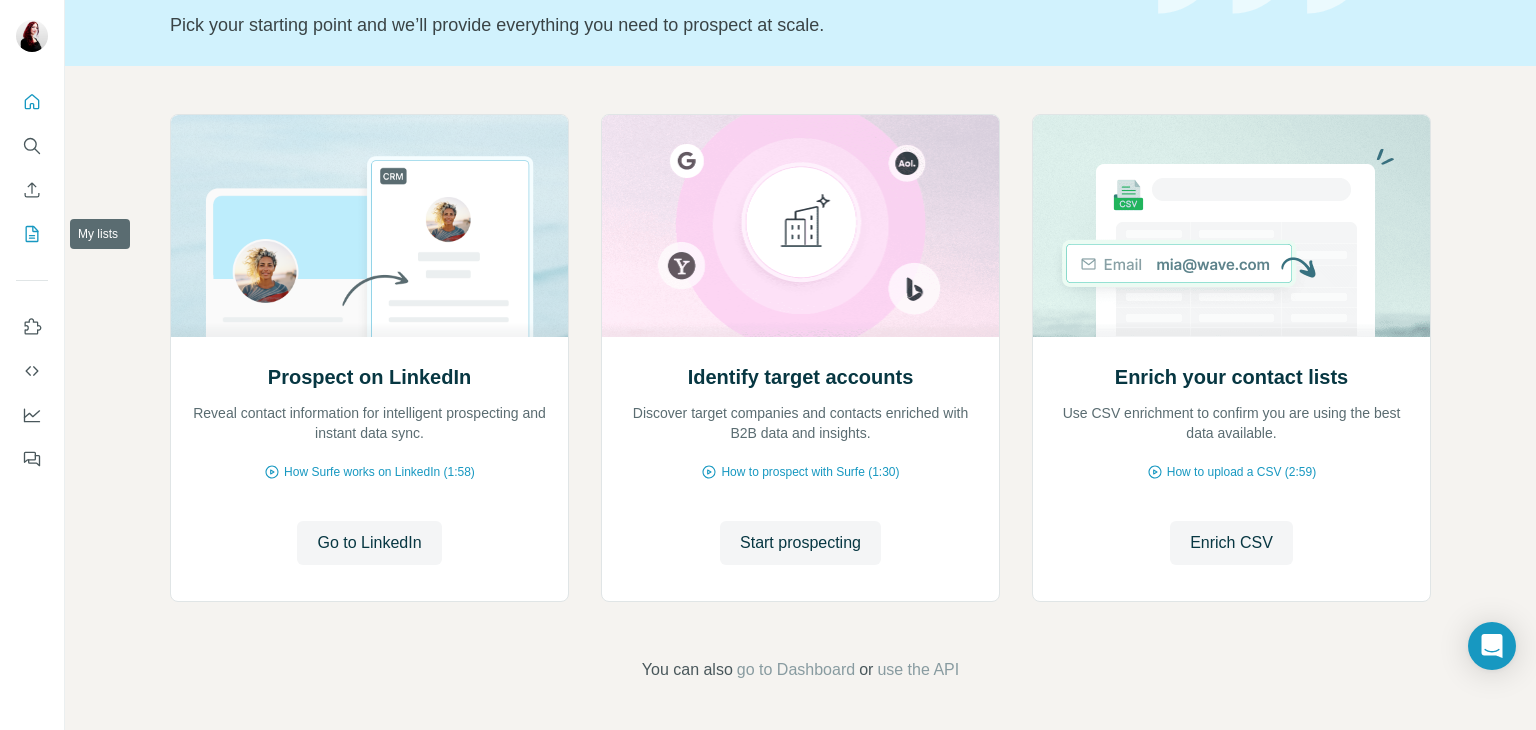 click 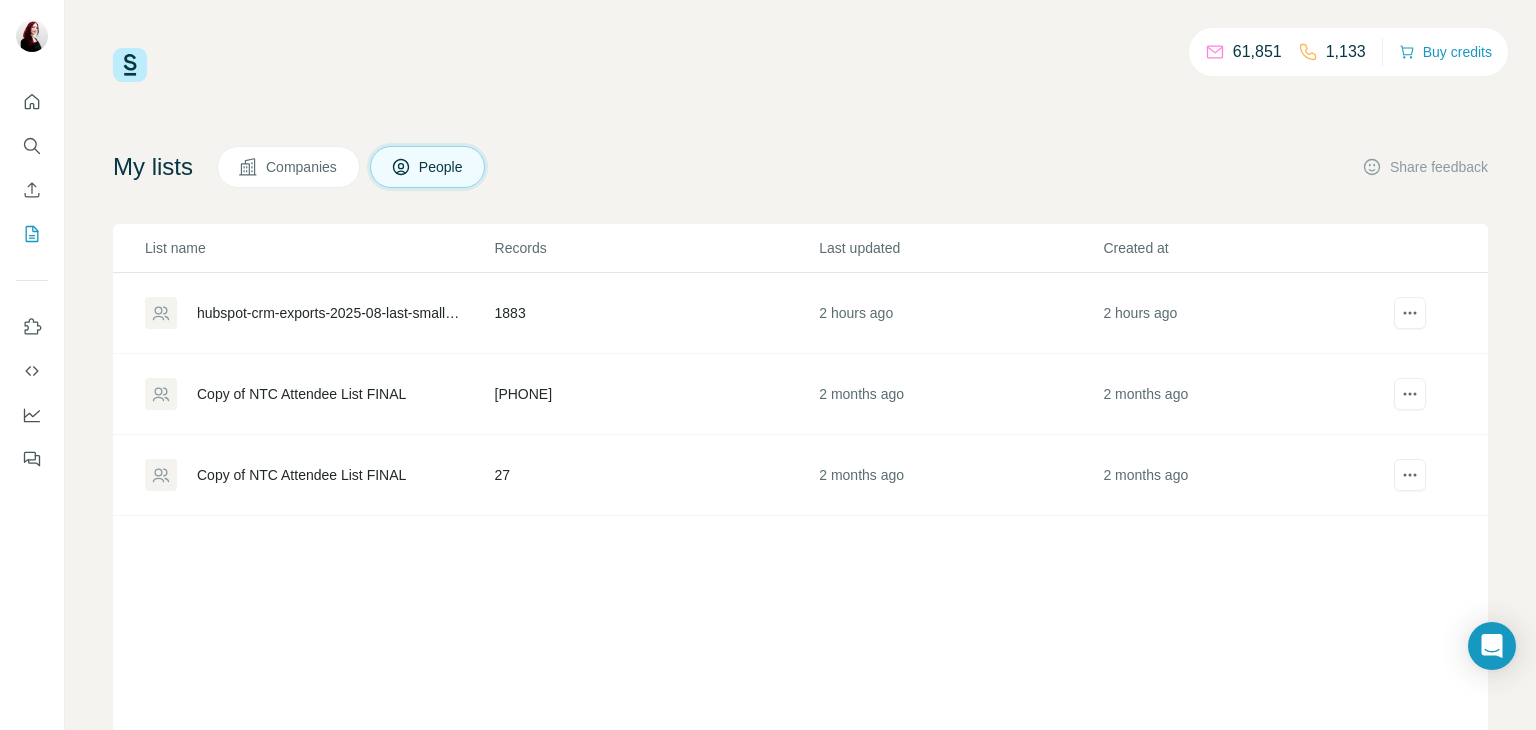 click on "Companies" at bounding box center [288, 167] 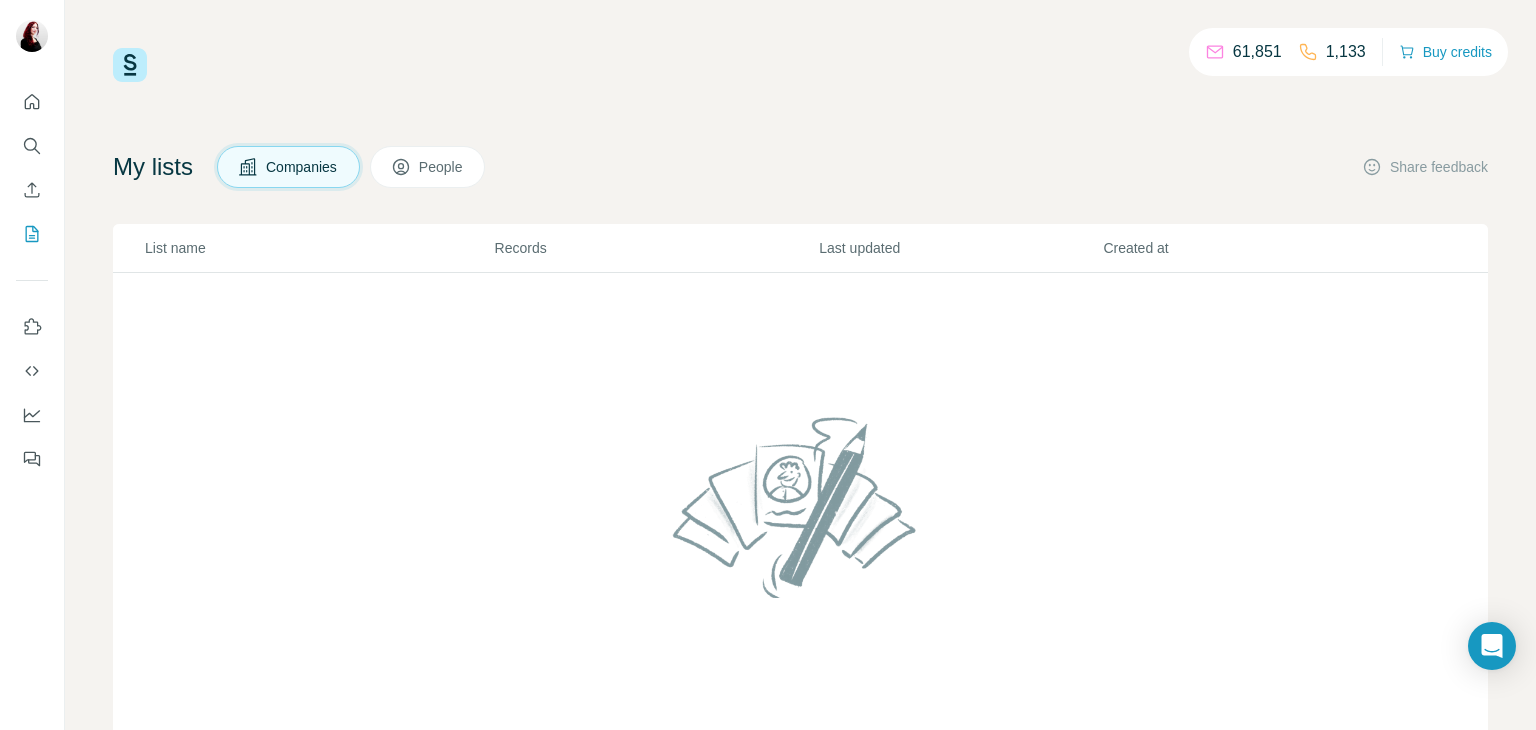click on "People" at bounding box center [428, 167] 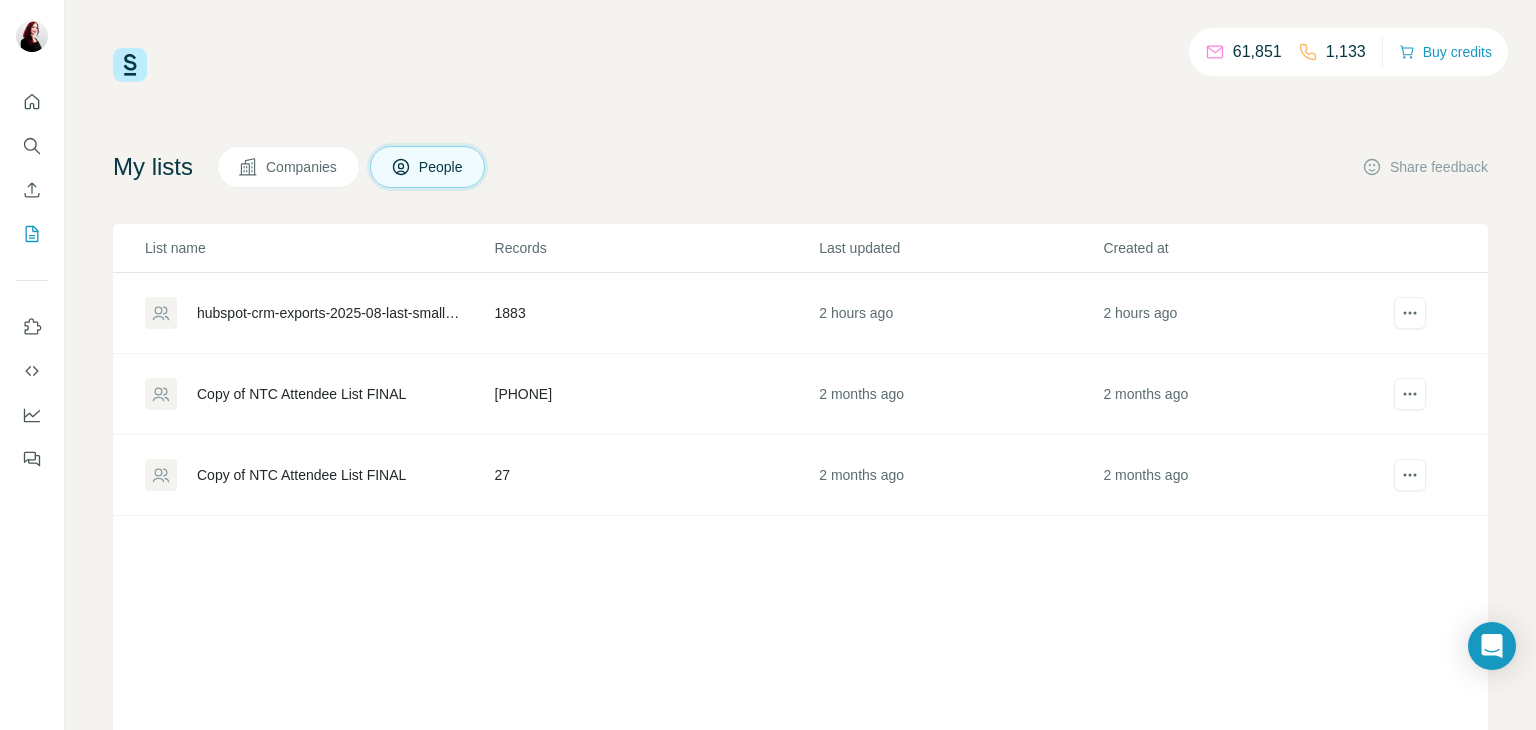 scroll, scrollTop: 82, scrollLeft: 0, axis: vertical 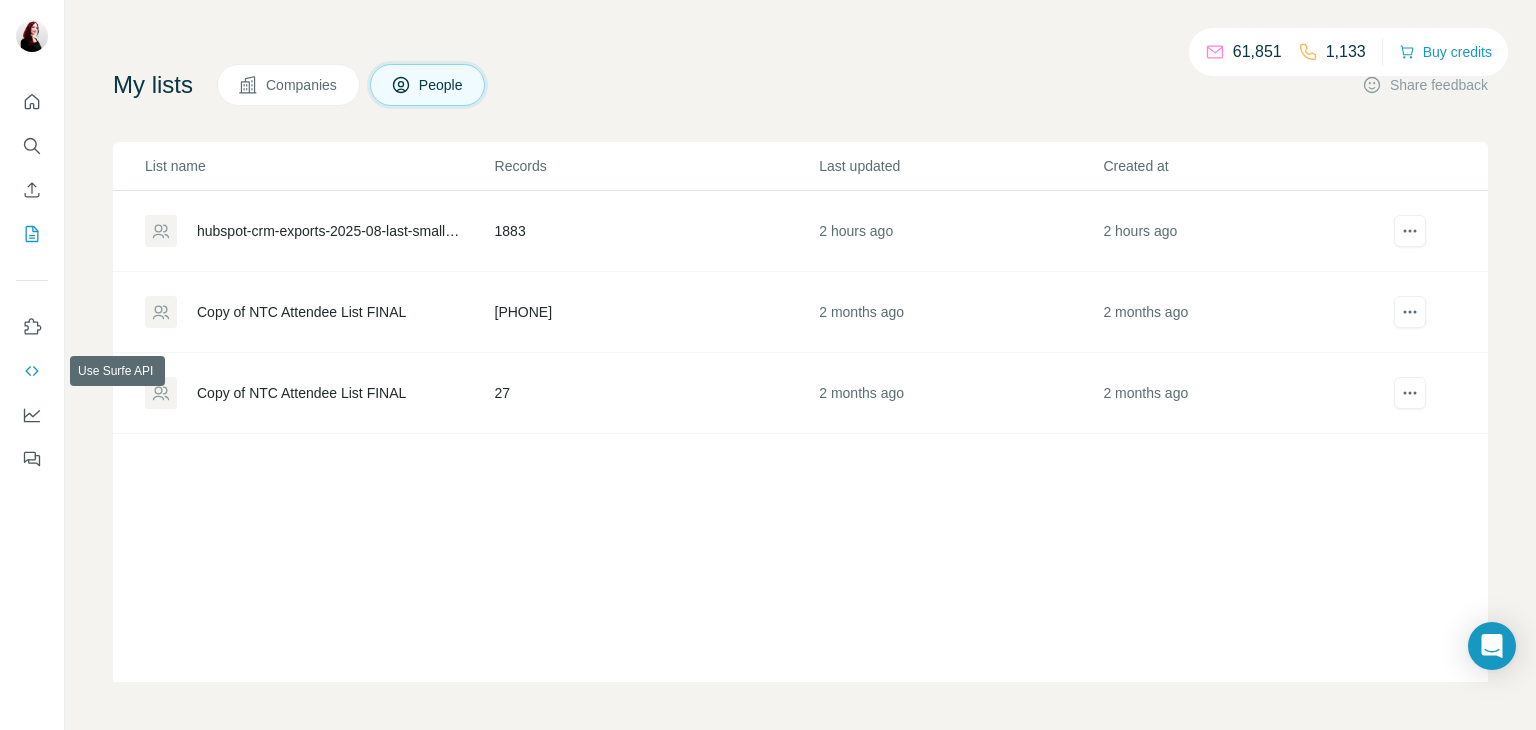 click 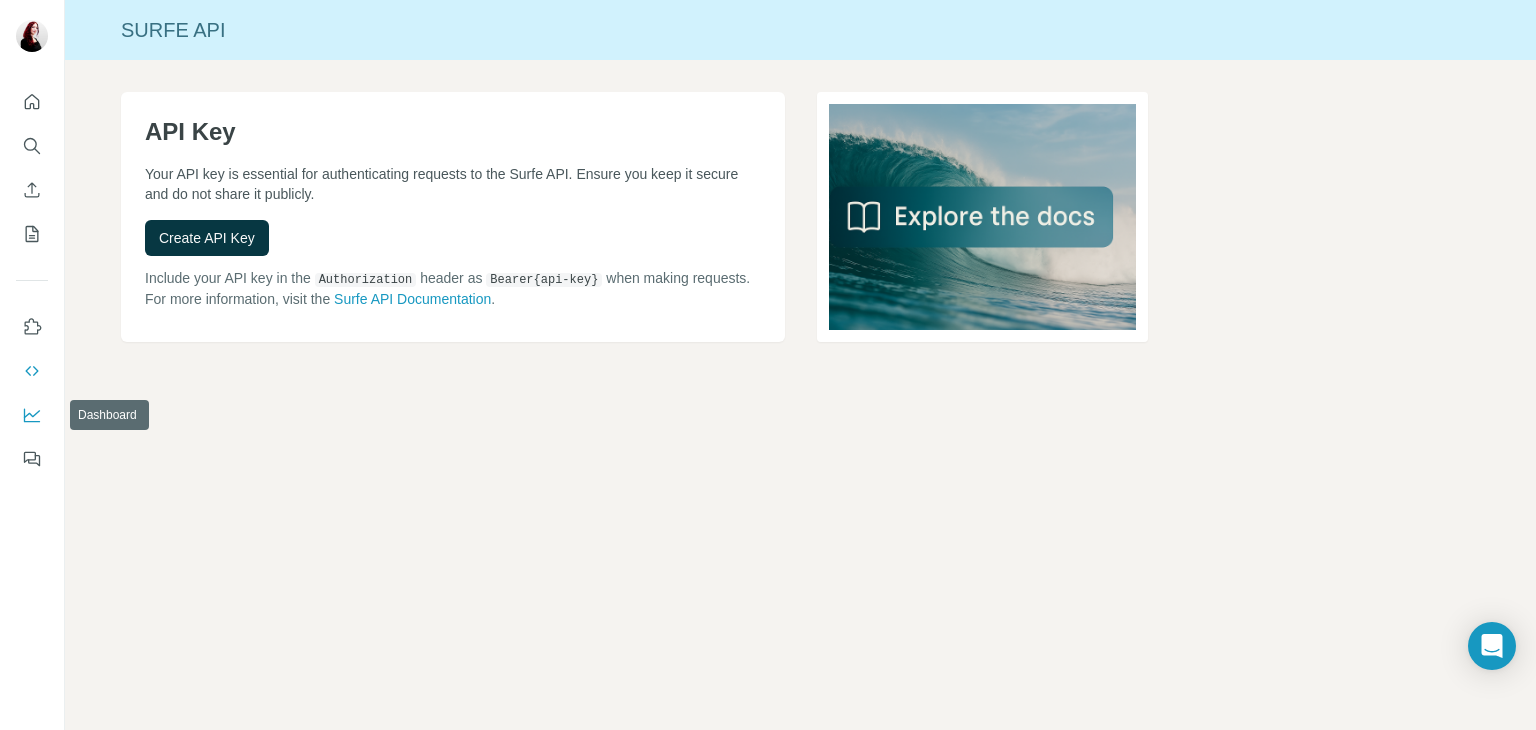 click at bounding box center [32, 415] 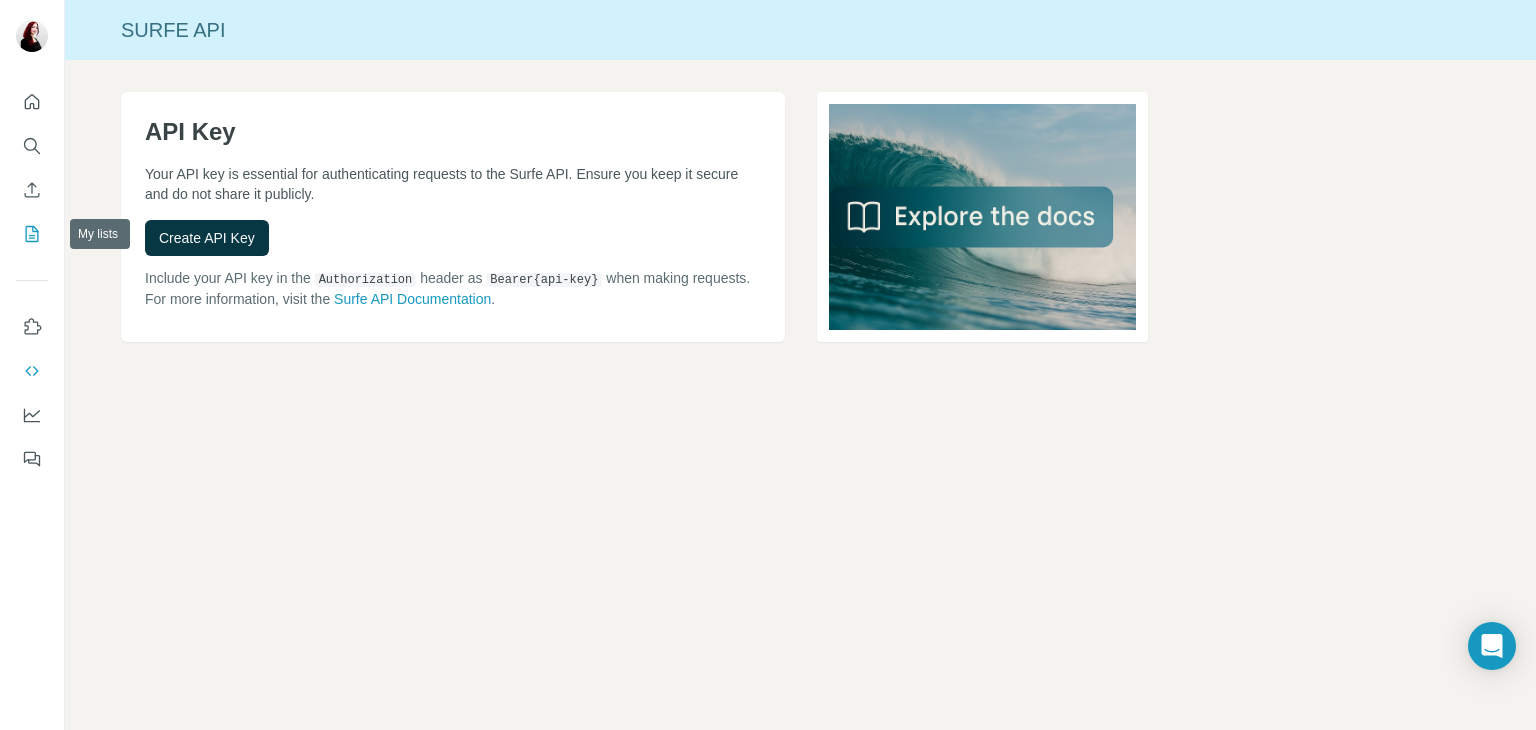 click at bounding box center (32, 234) 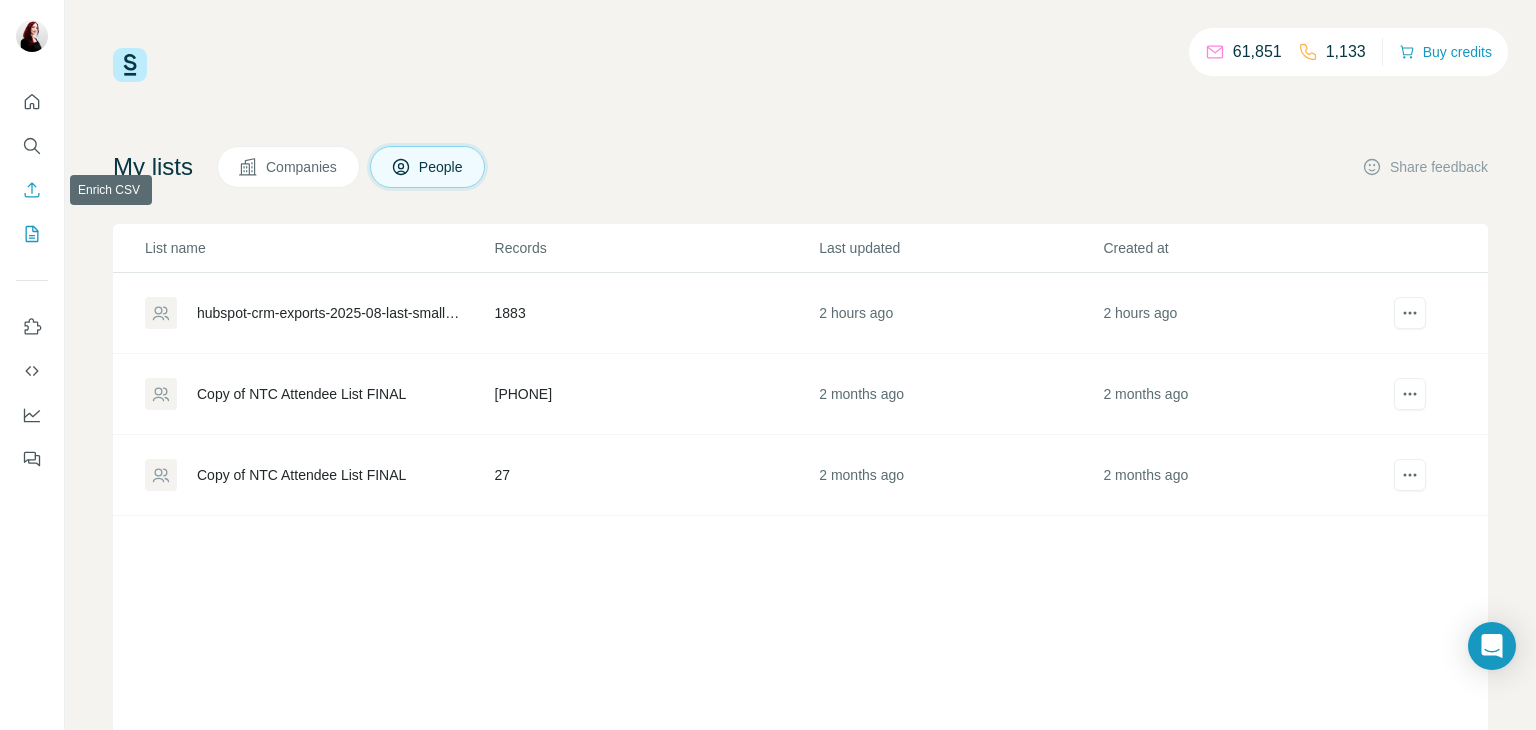 click 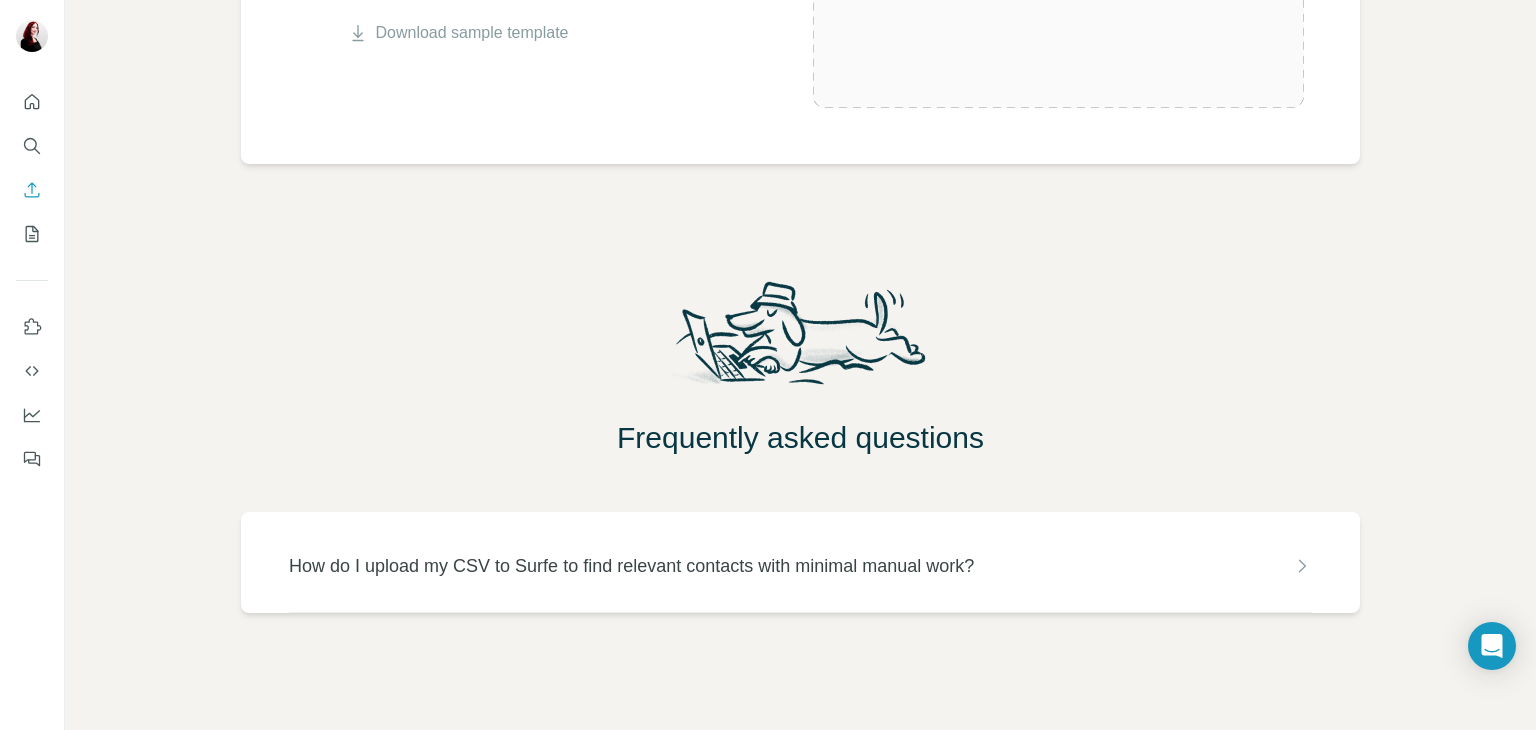 scroll, scrollTop: 0, scrollLeft: 0, axis: both 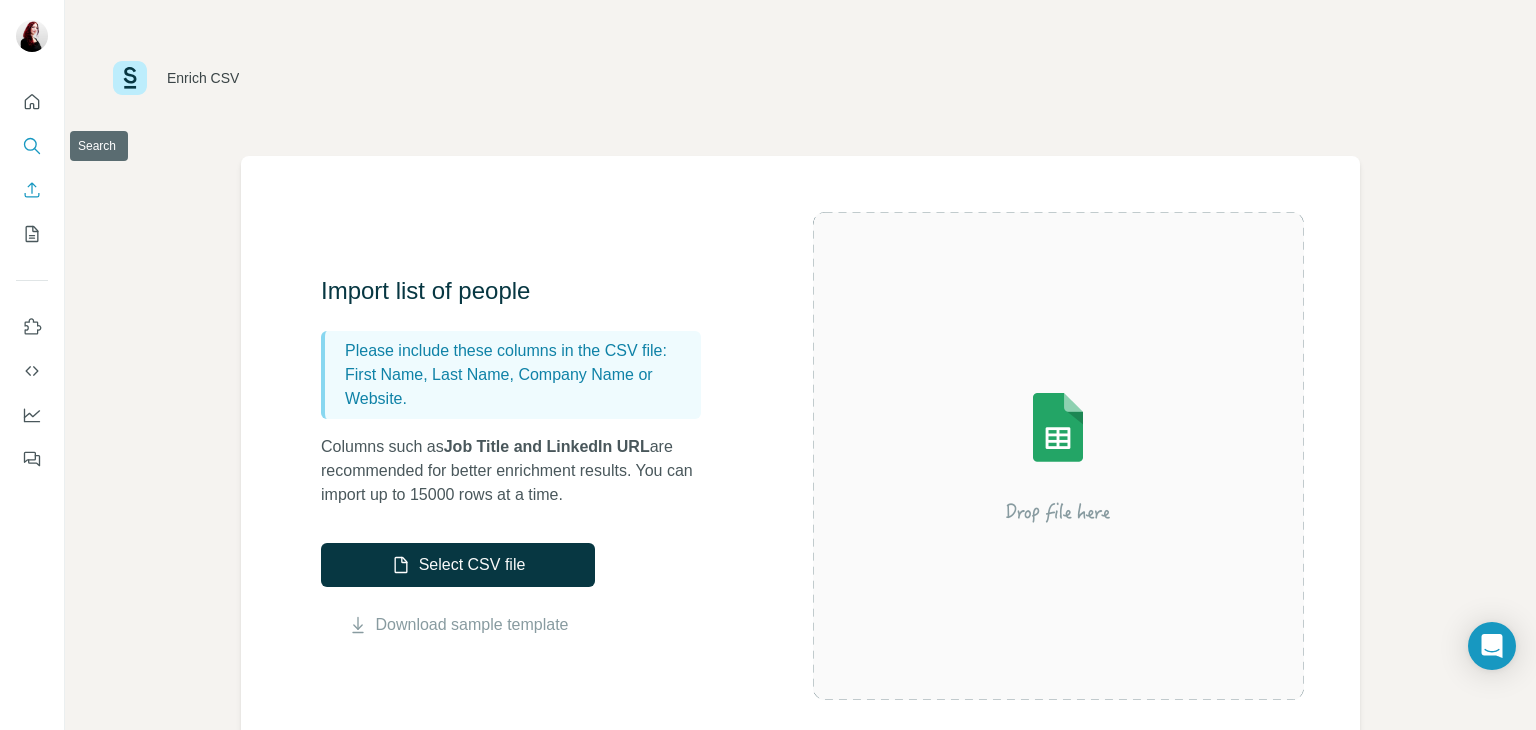 click at bounding box center [32, 146] 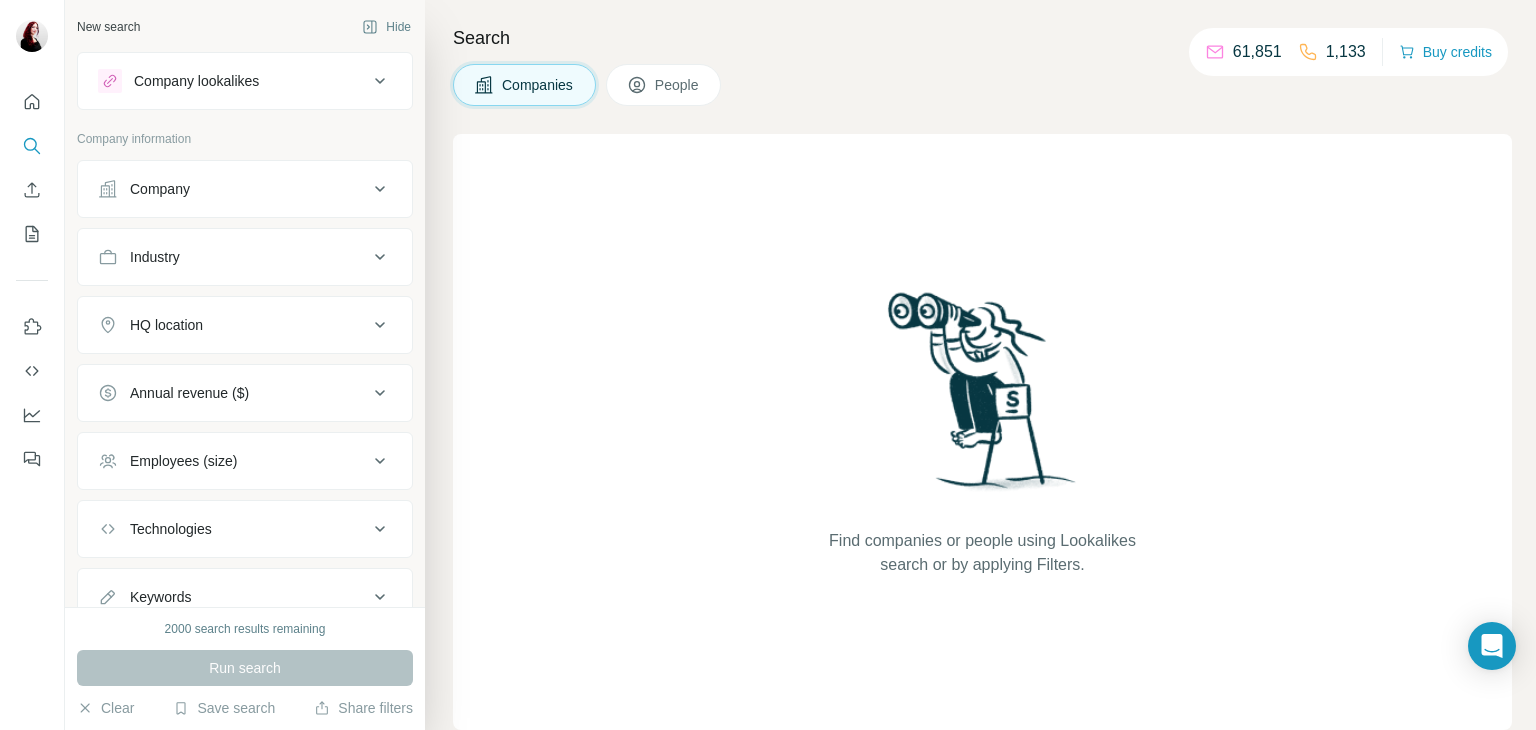 click on "Company lookalikes" at bounding box center (233, 81) 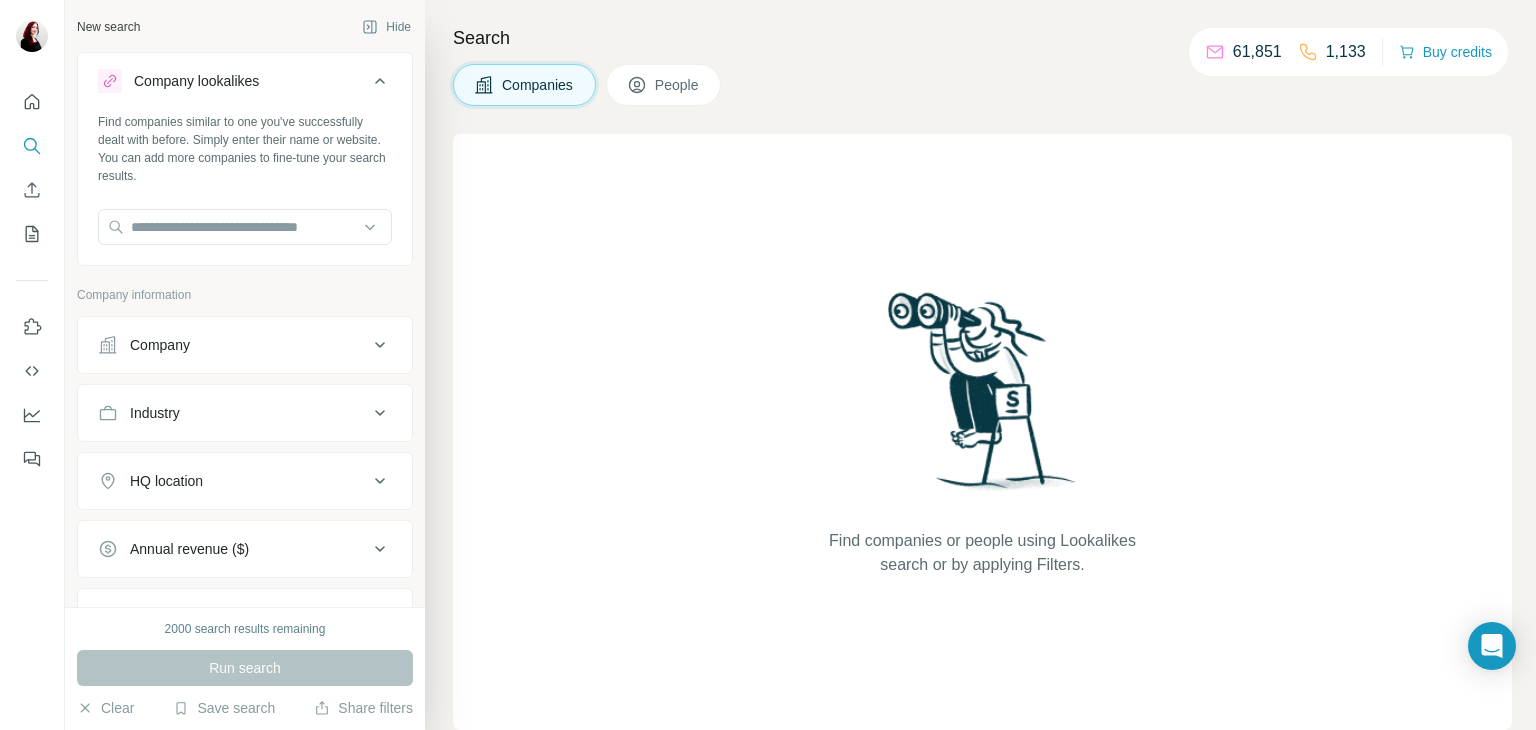 click on "Company lookalikes" at bounding box center (233, 81) 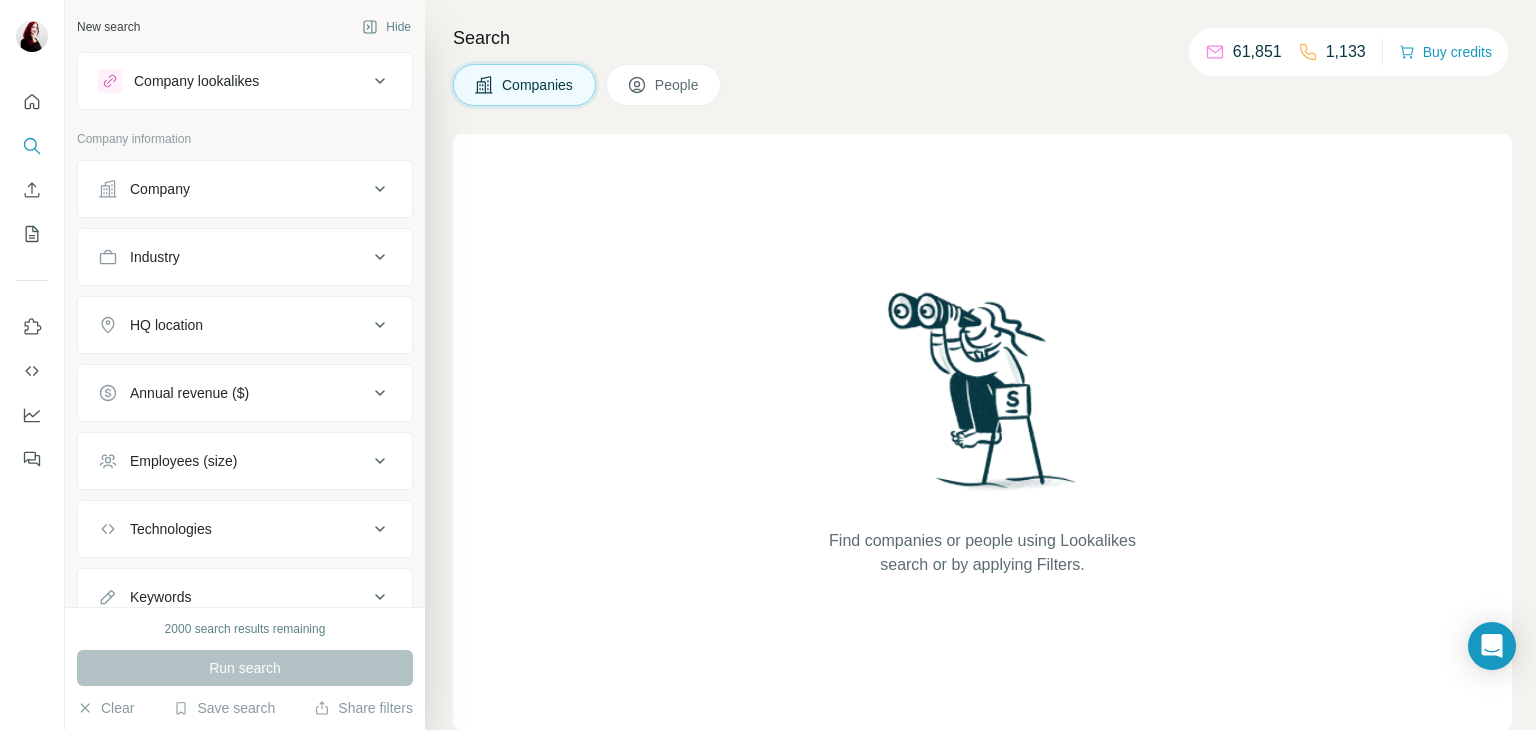 scroll, scrollTop: 72, scrollLeft: 0, axis: vertical 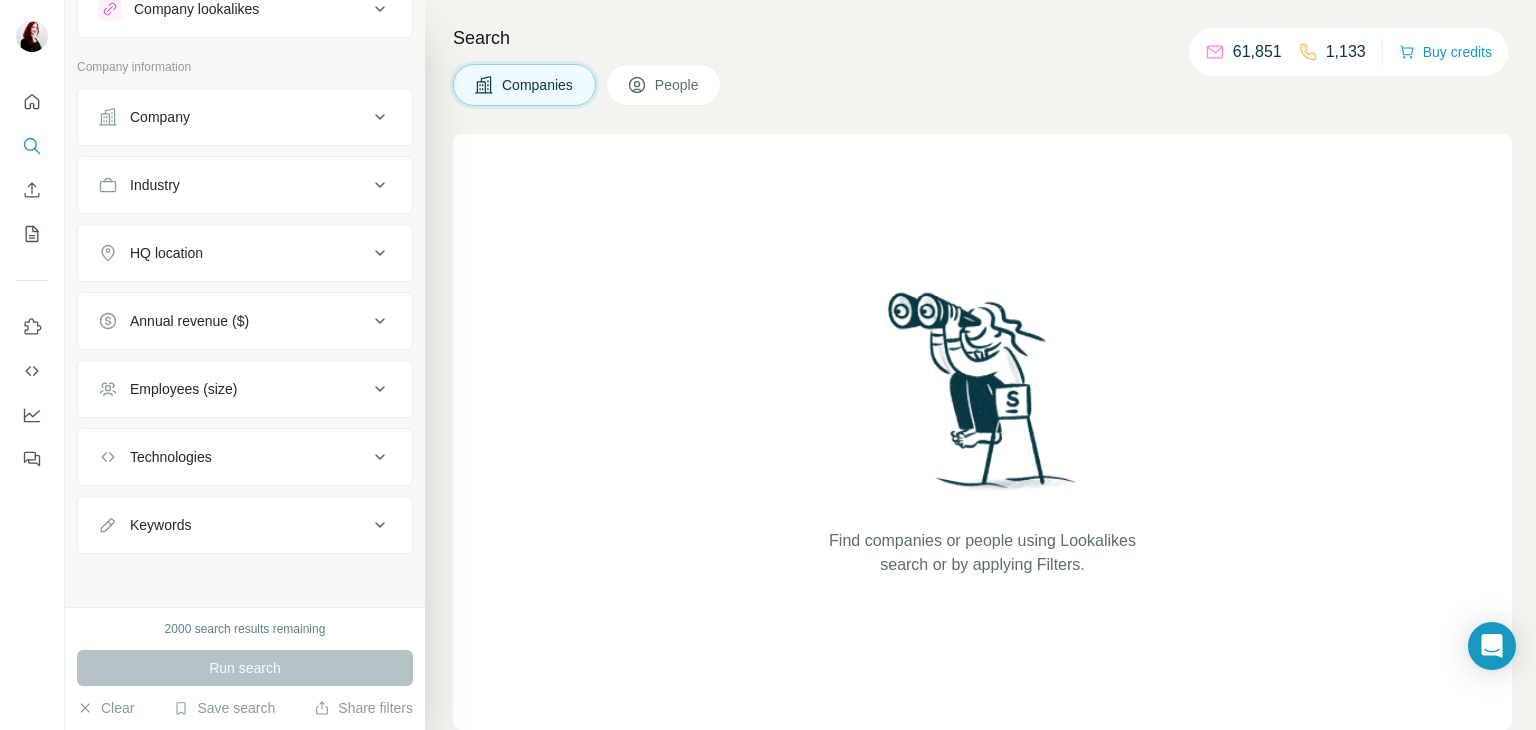 click on "People" at bounding box center (664, 85) 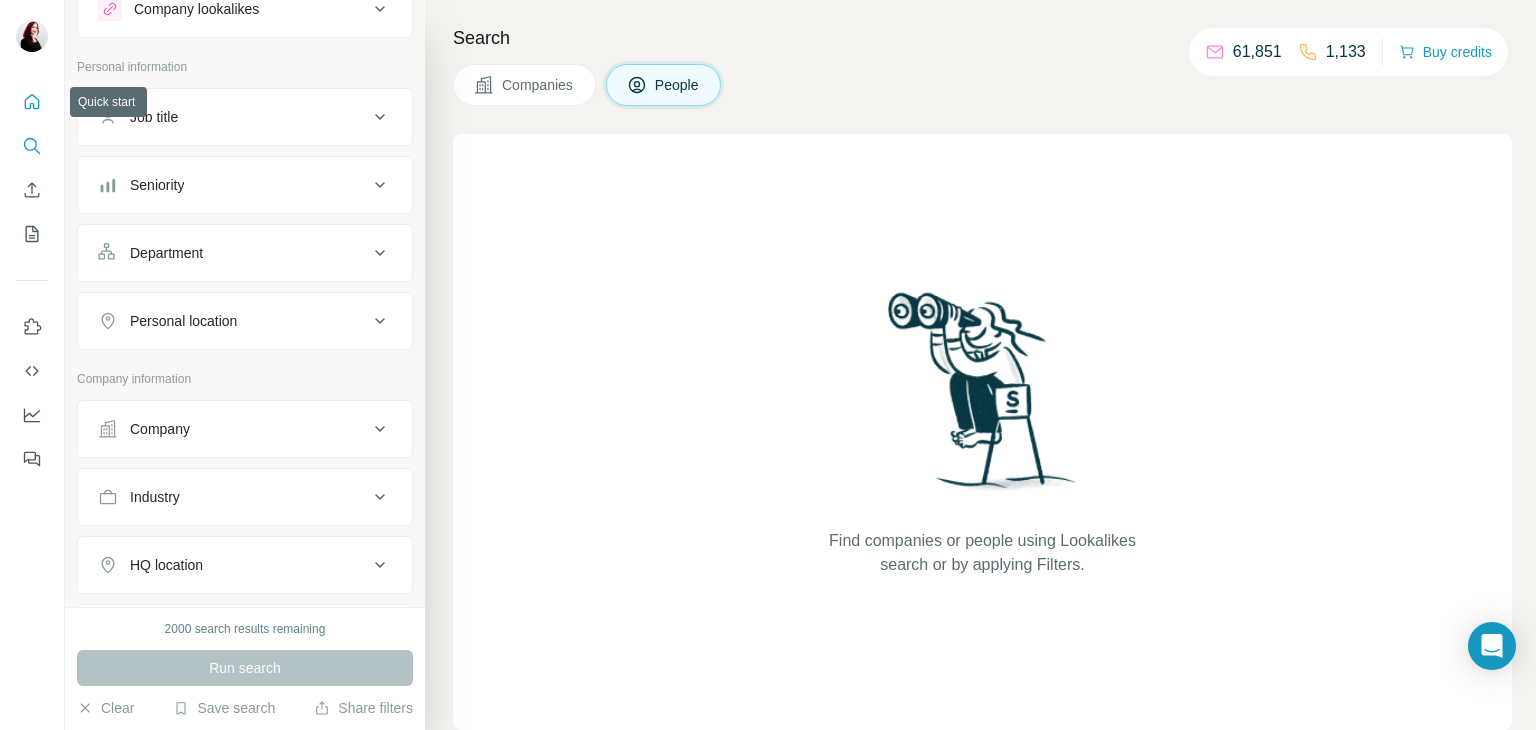click at bounding box center [32, 102] 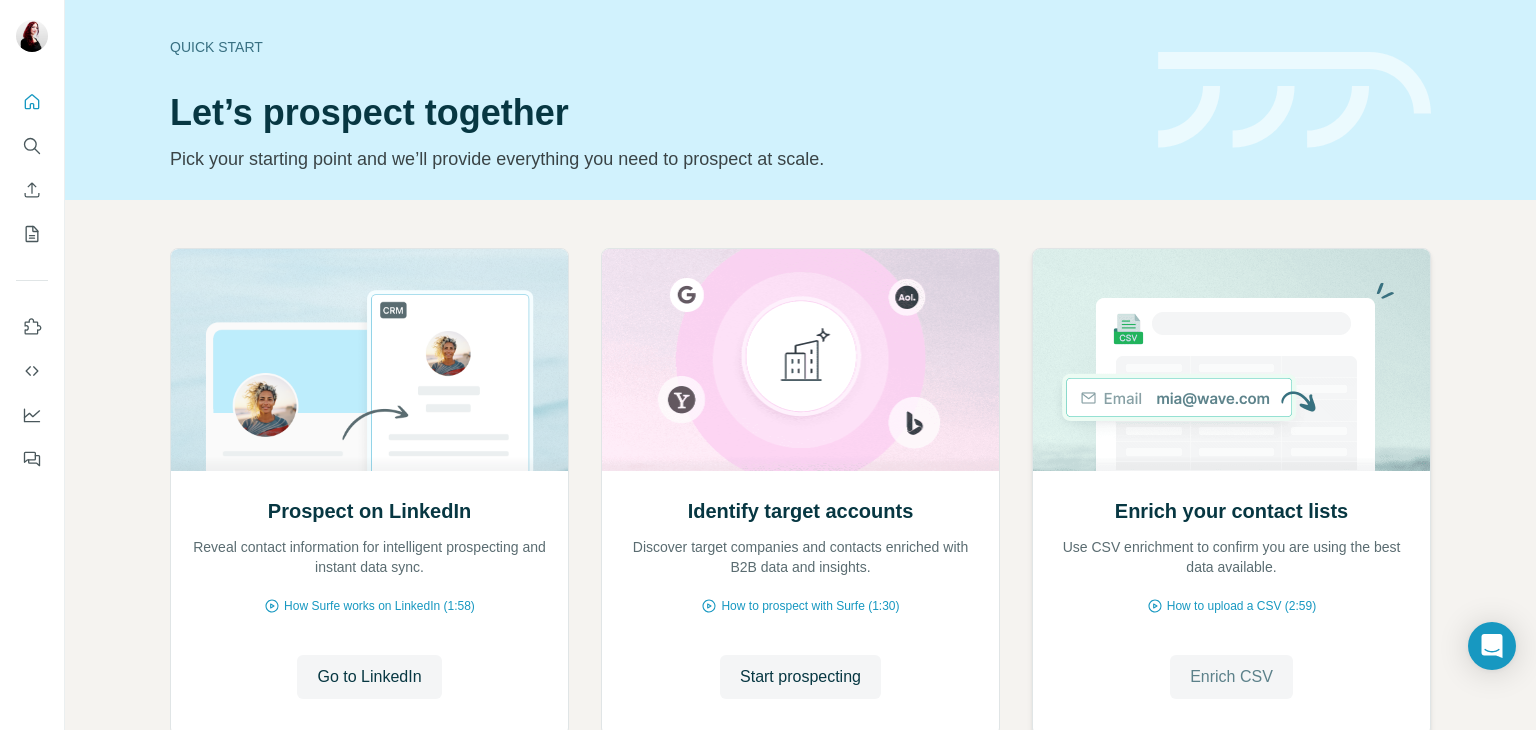 click on "Enrich CSV" at bounding box center (1231, 677) 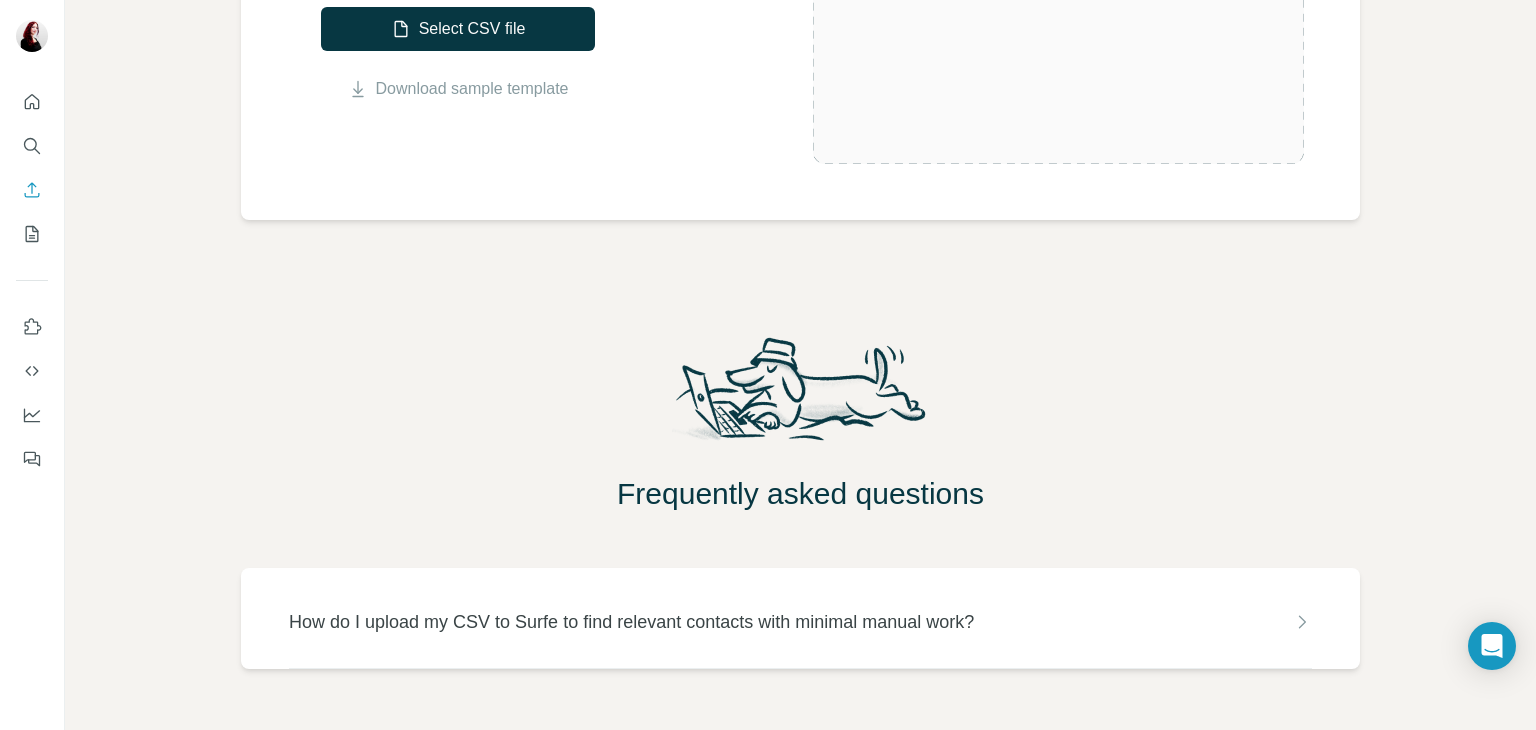 scroll, scrollTop: 0, scrollLeft: 0, axis: both 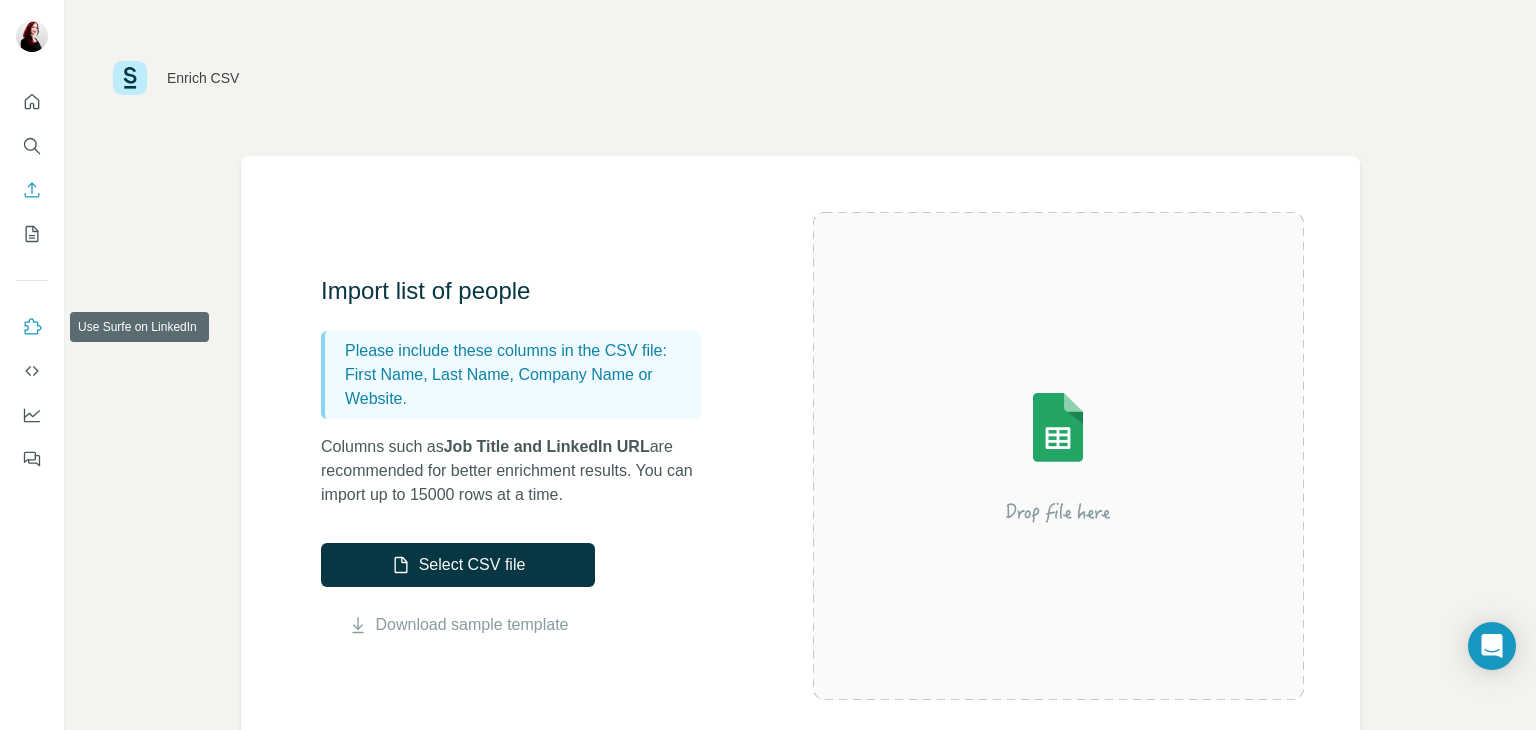 click 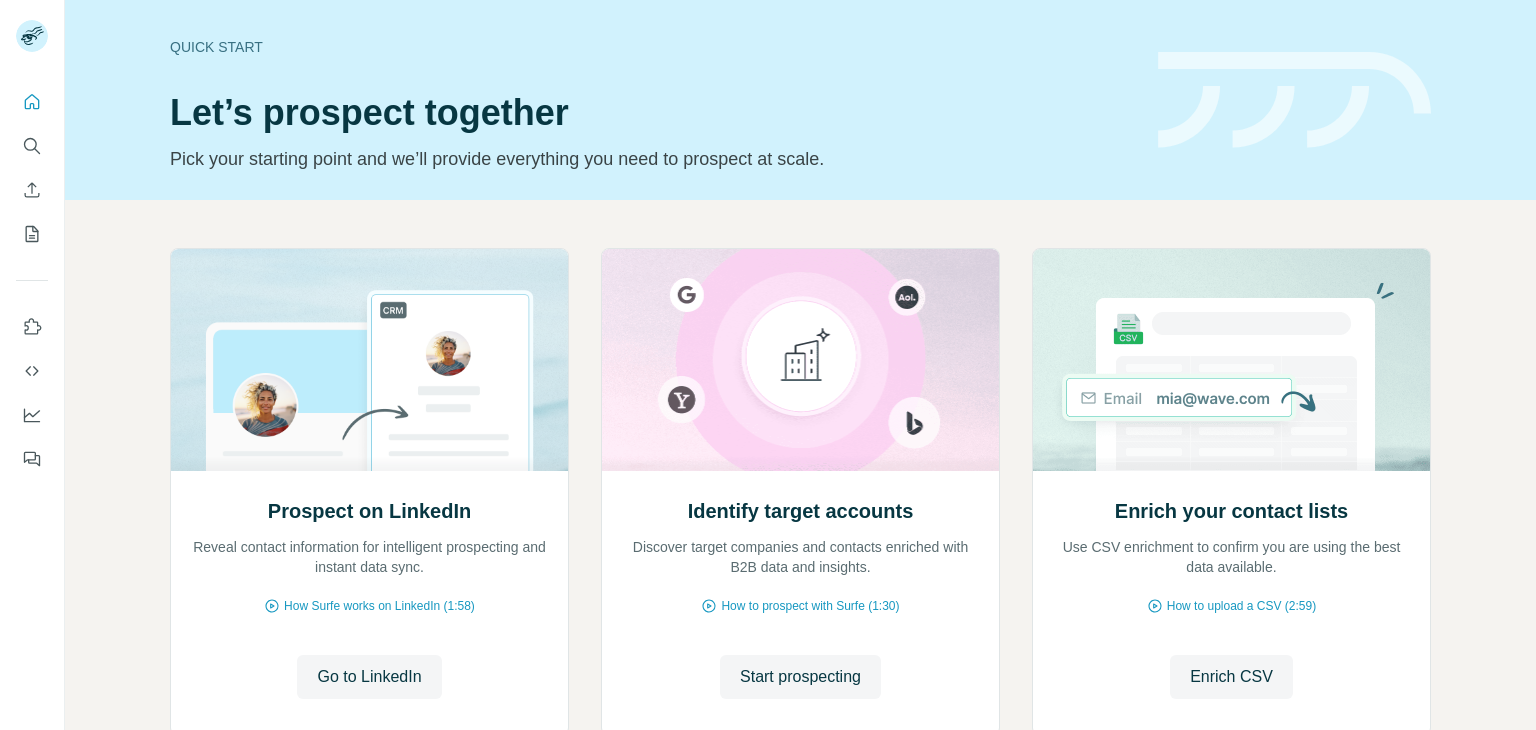 scroll, scrollTop: 0, scrollLeft: 0, axis: both 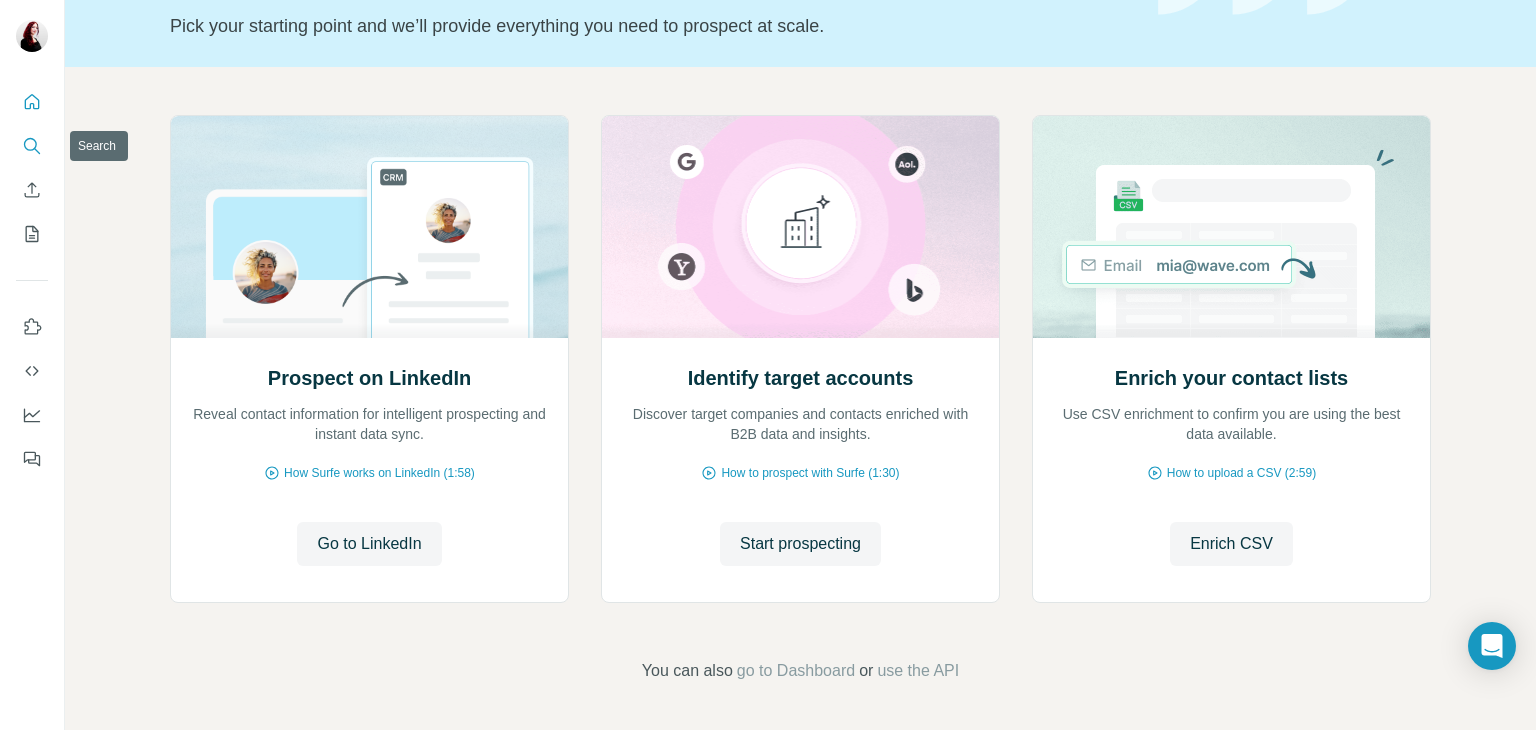 click 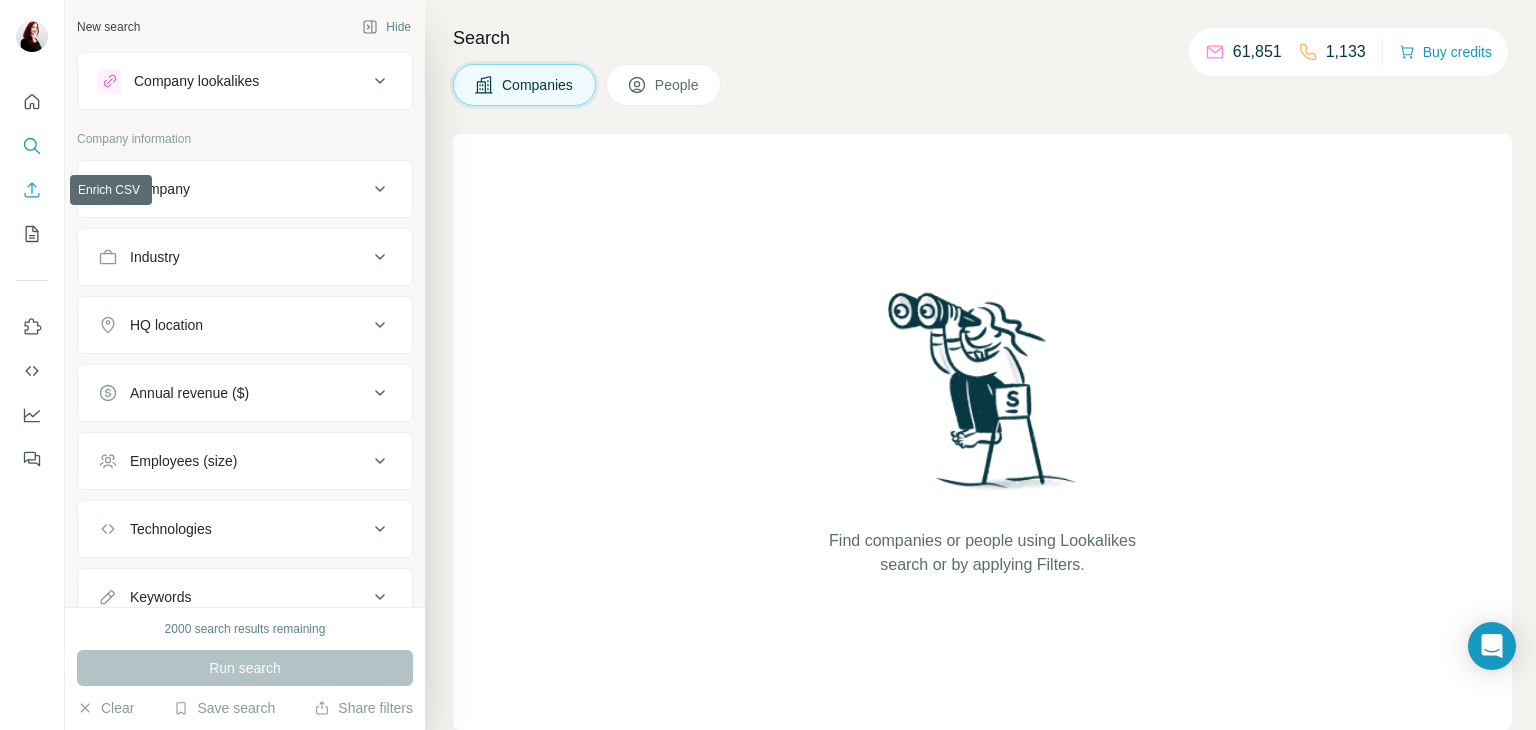 click 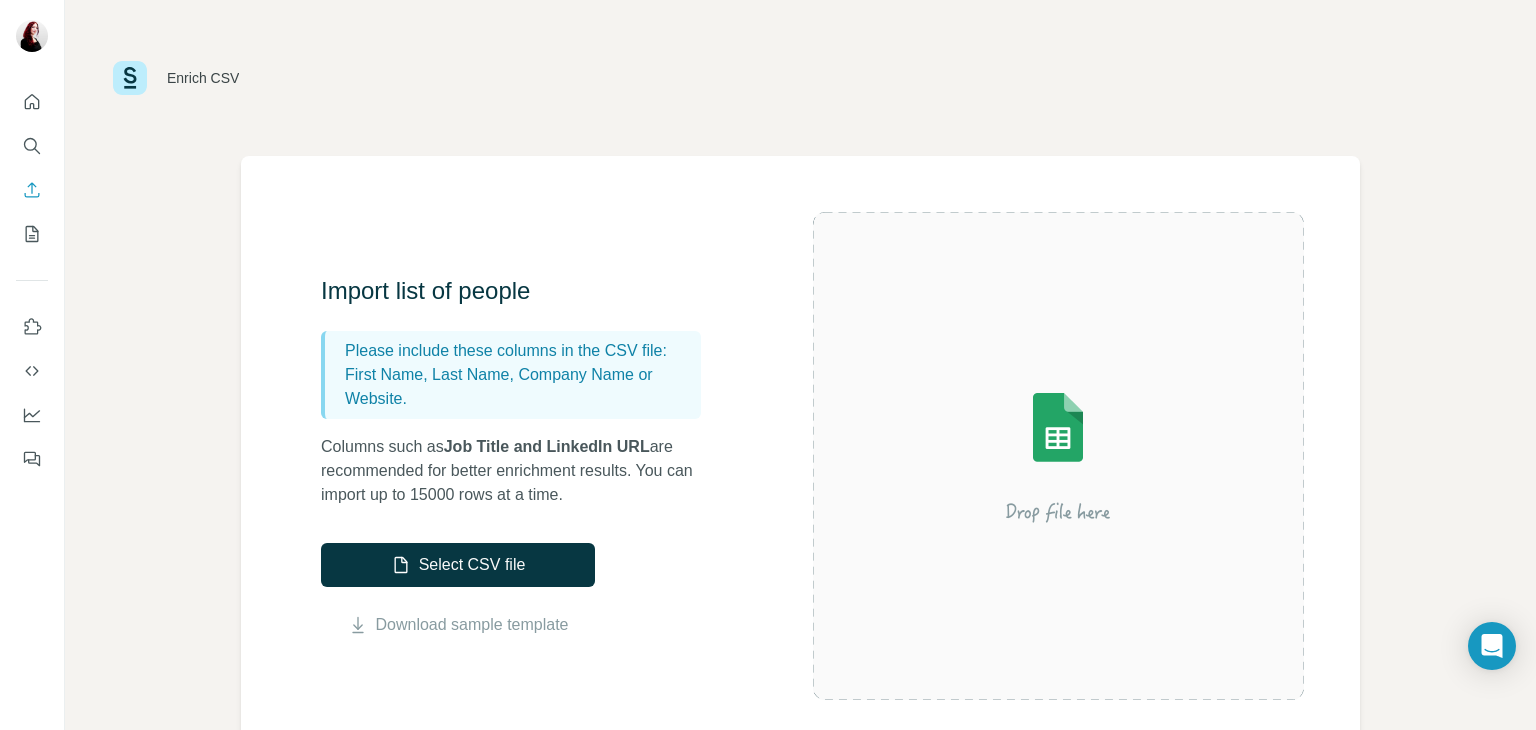click at bounding box center [32, 168] 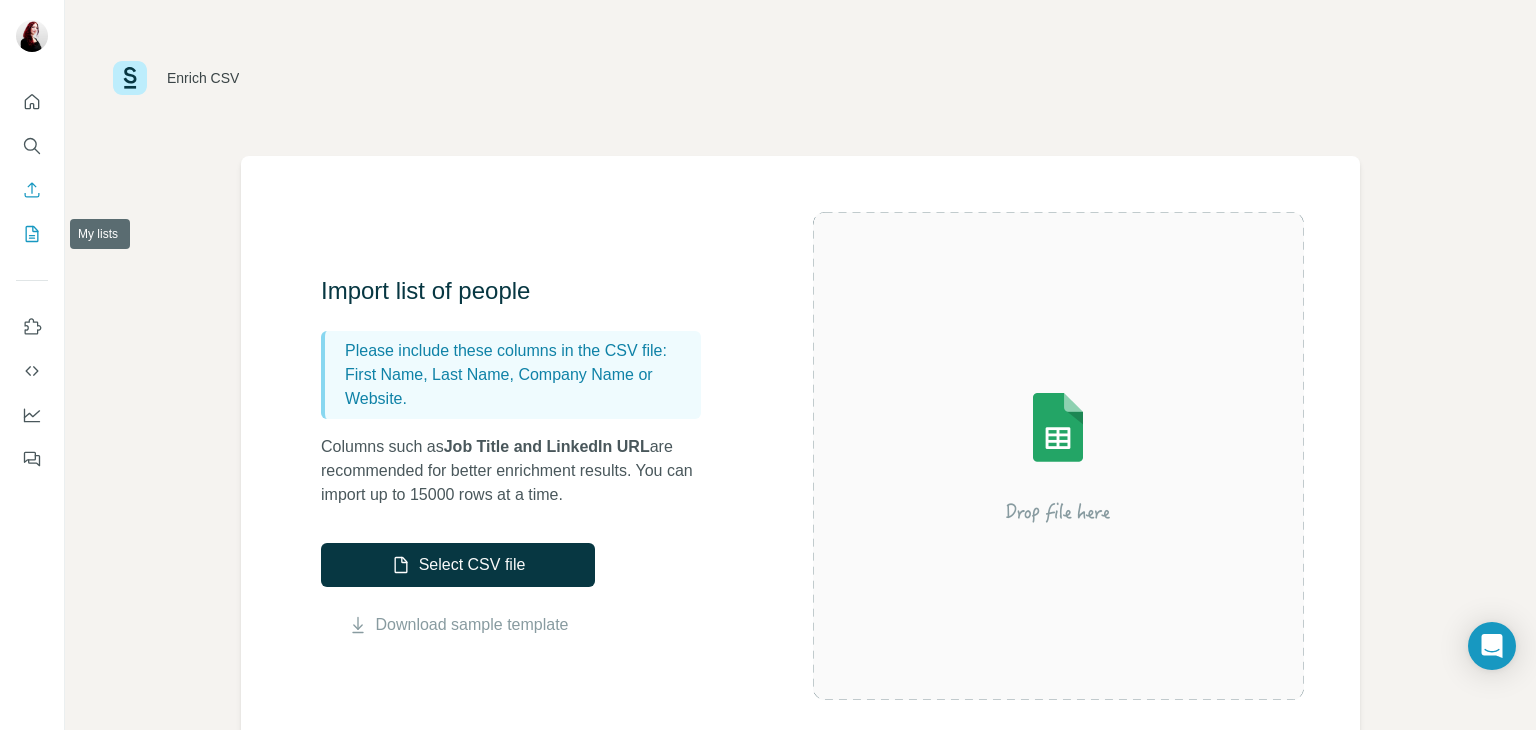 click 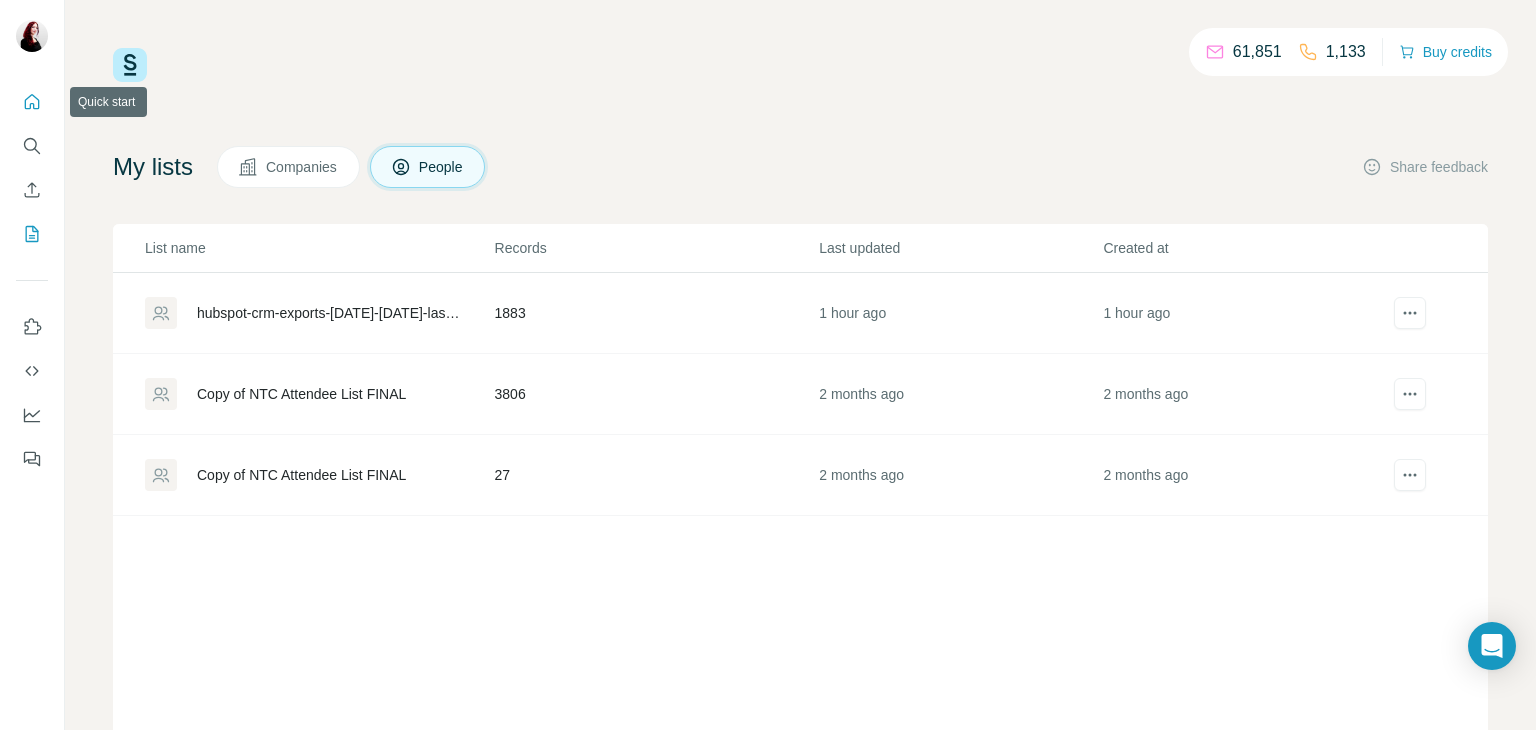 click 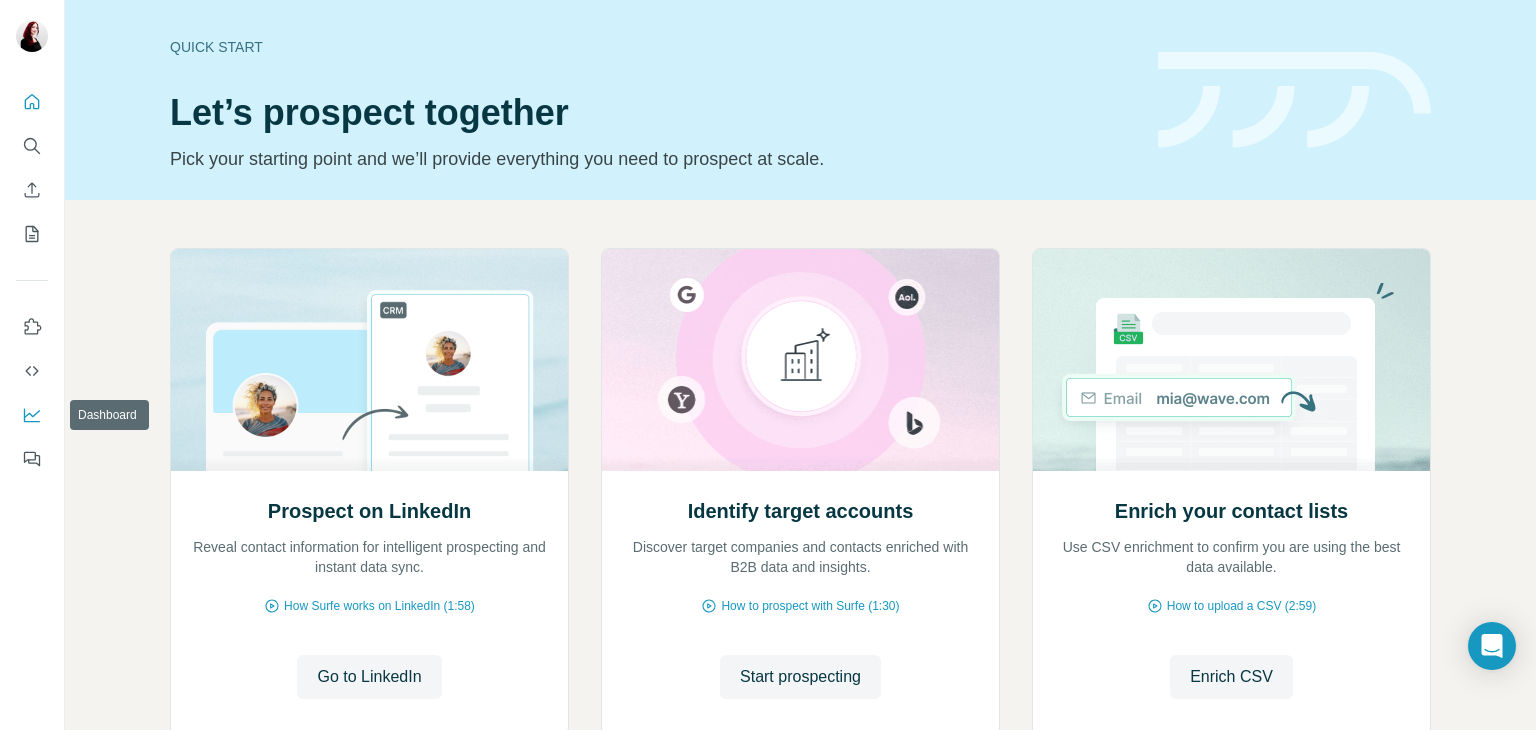 click at bounding box center [32, 415] 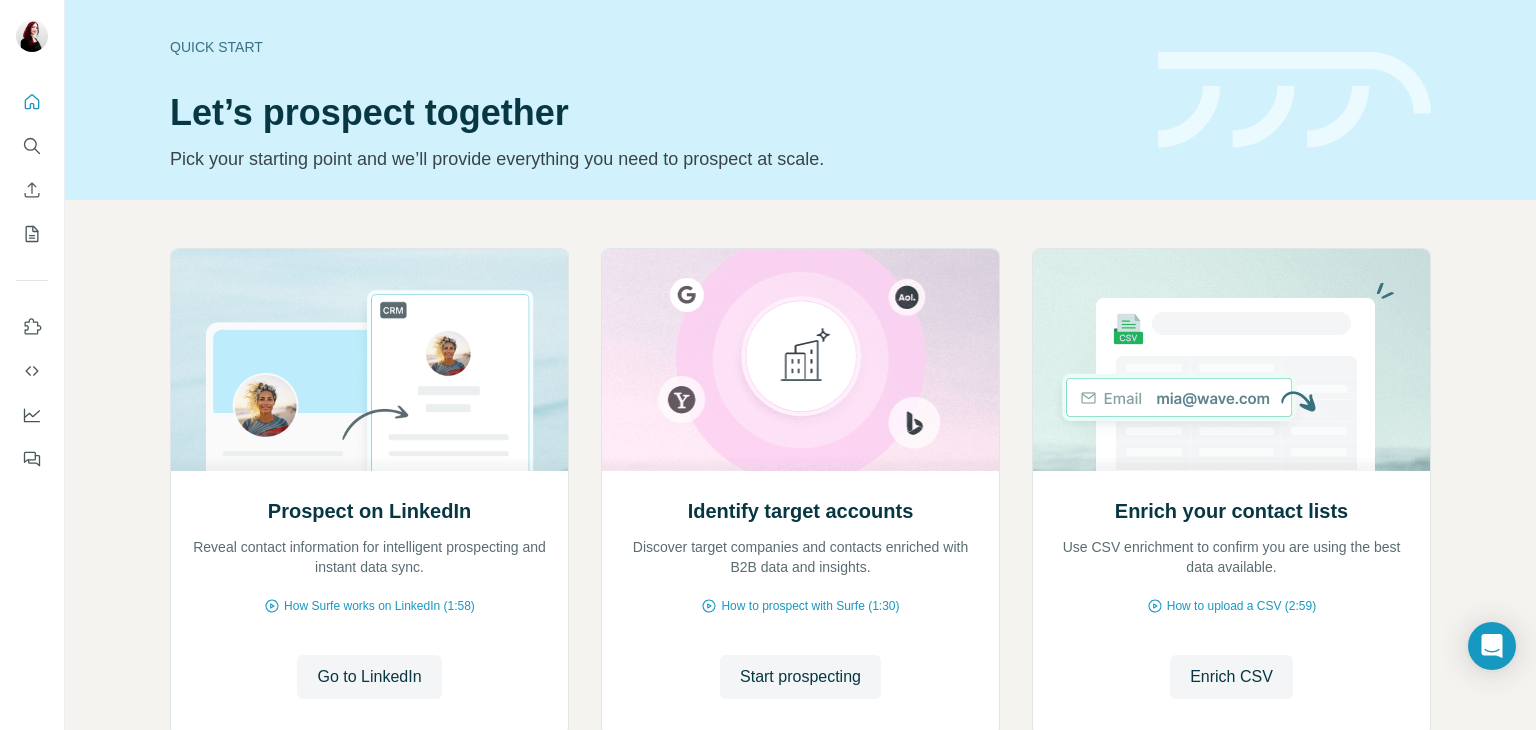 scroll, scrollTop: 134, scrollLeft: 0, axis: vertical 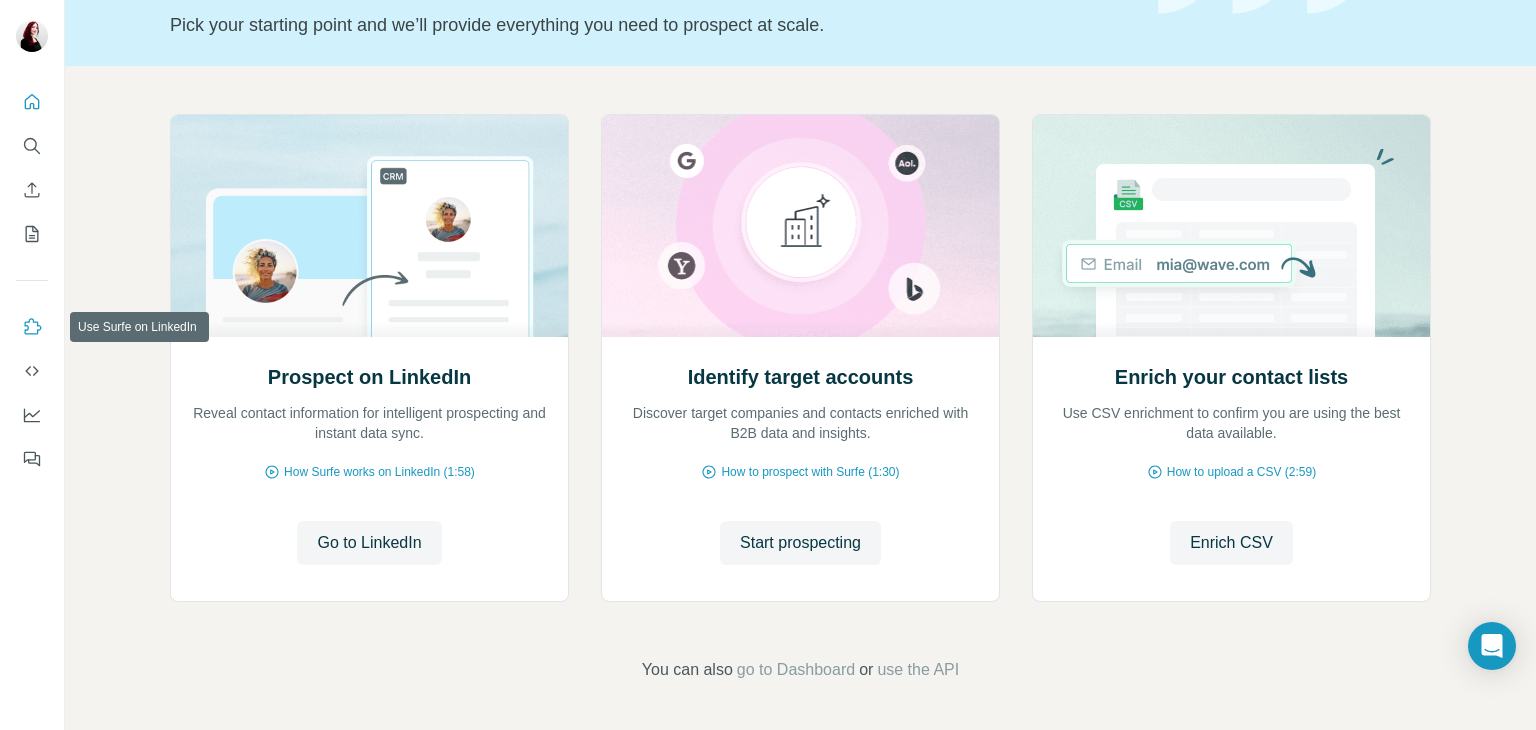 click 